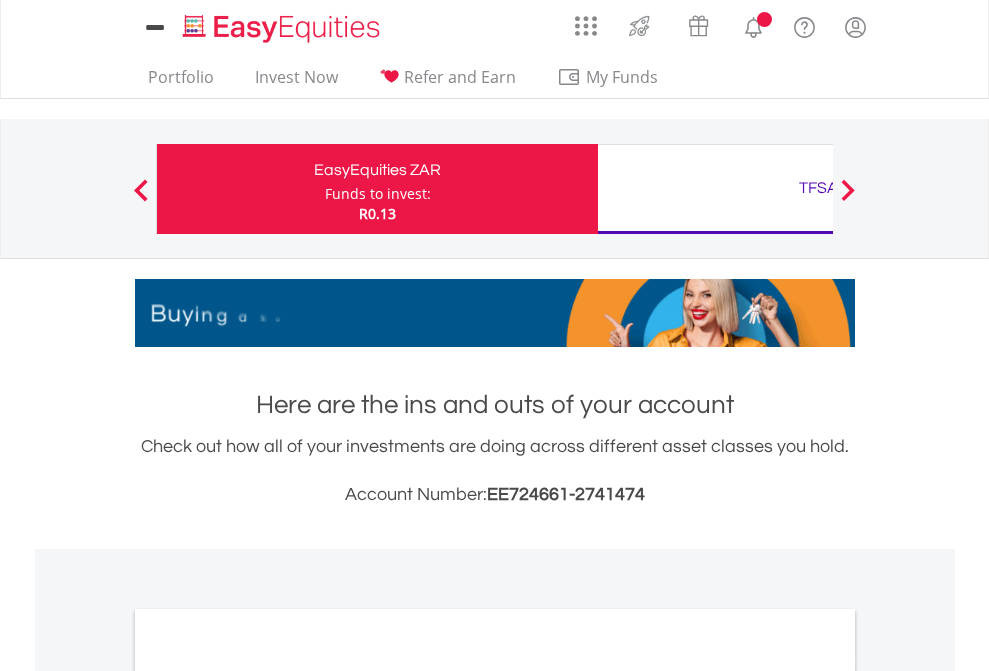 scroll, scrollTop: 0, scrollLeft: 0, axis: both 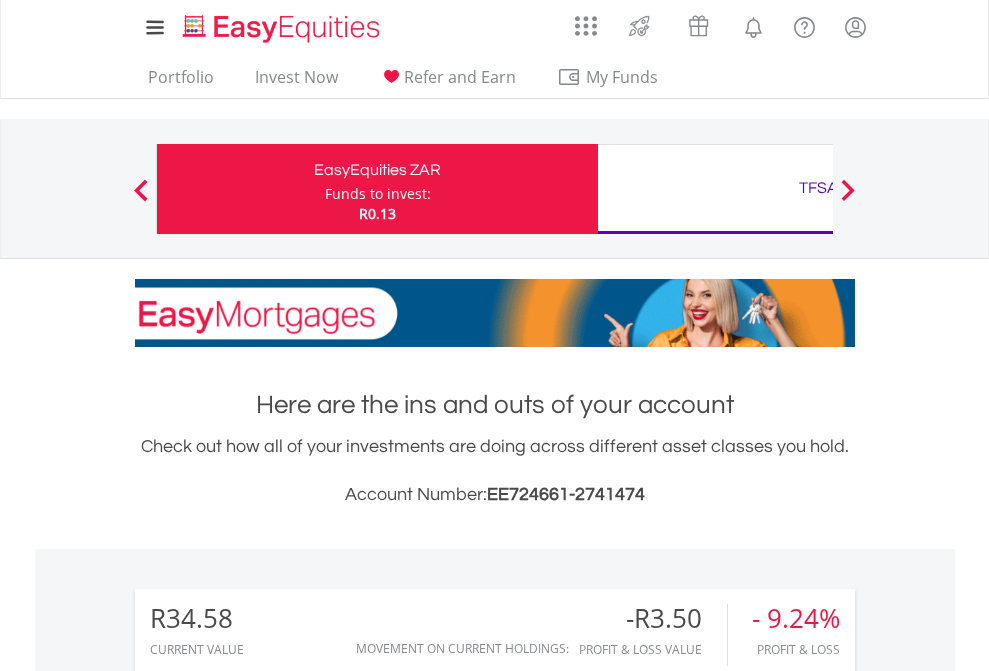 click on "Funds to invest:" at bounding box center (378, 194) 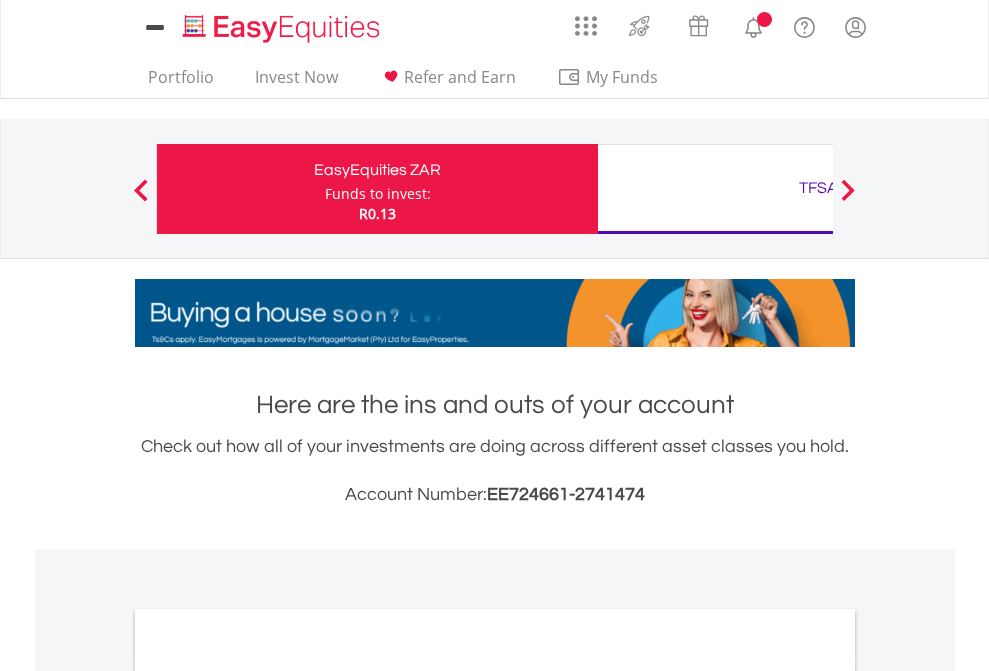 scroll, scrollTop: 0, scrollLeft: 0, axis: both 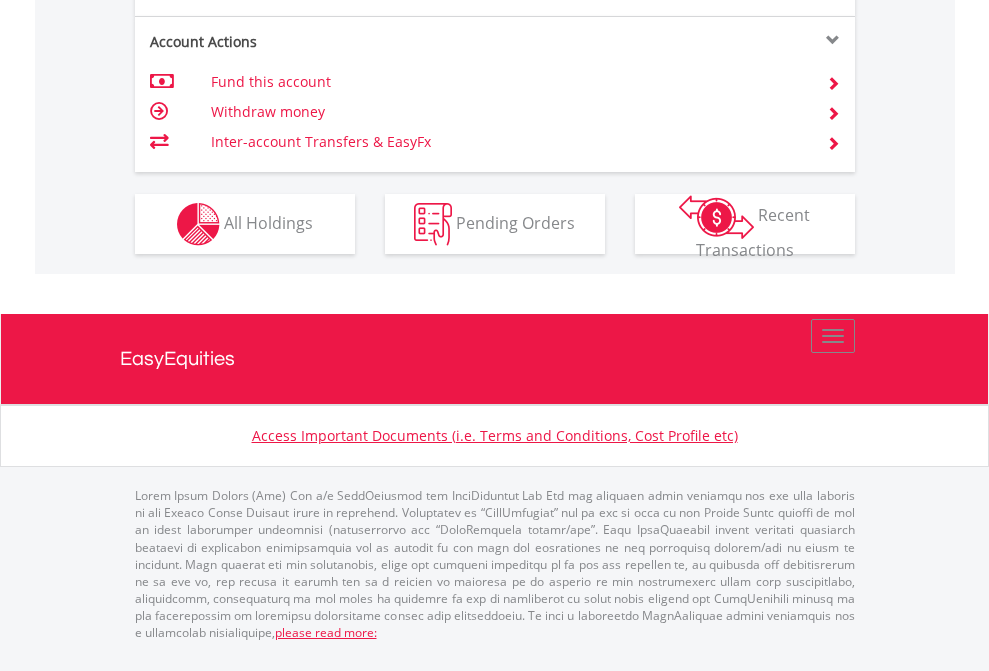 click on "Investment types" at bounding box center [706, -337] 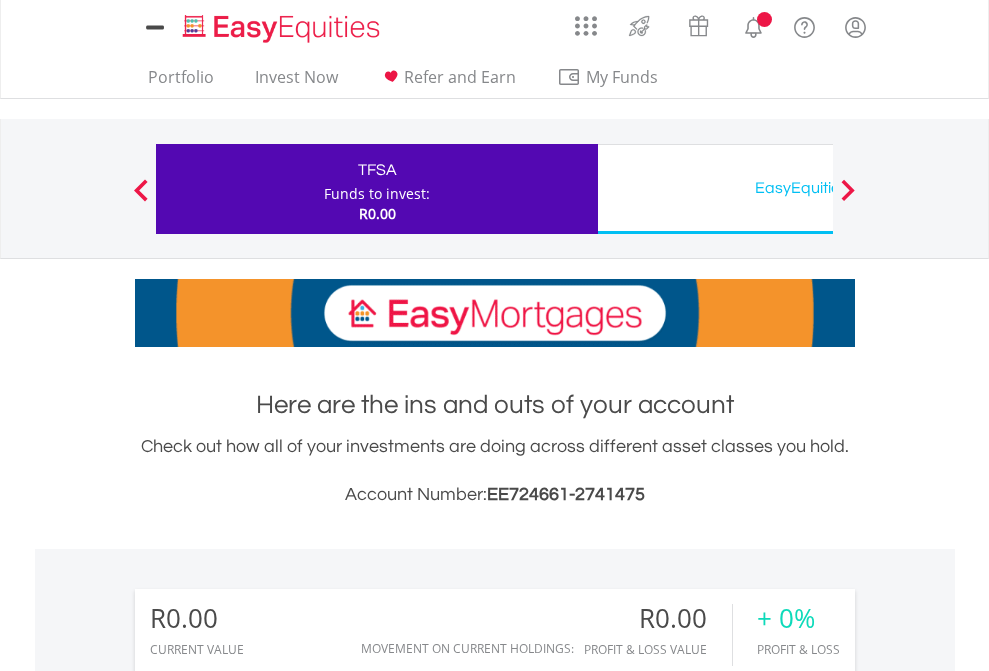 scroll, scrollTop: 0, scrollLeft: 0, axis: both 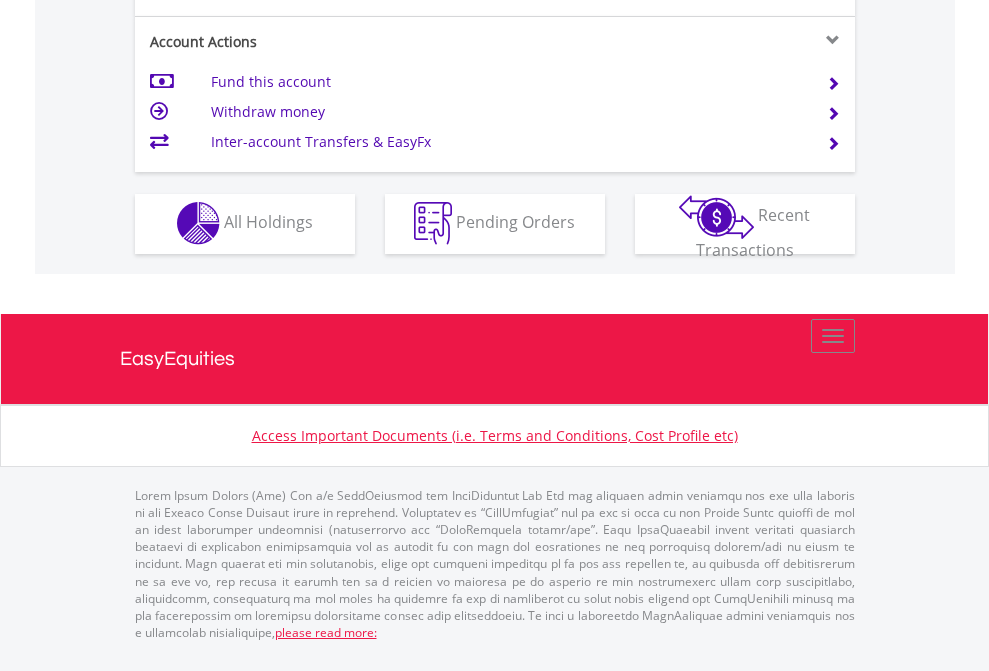click on "Investment types" at bounding box center [706, -353] 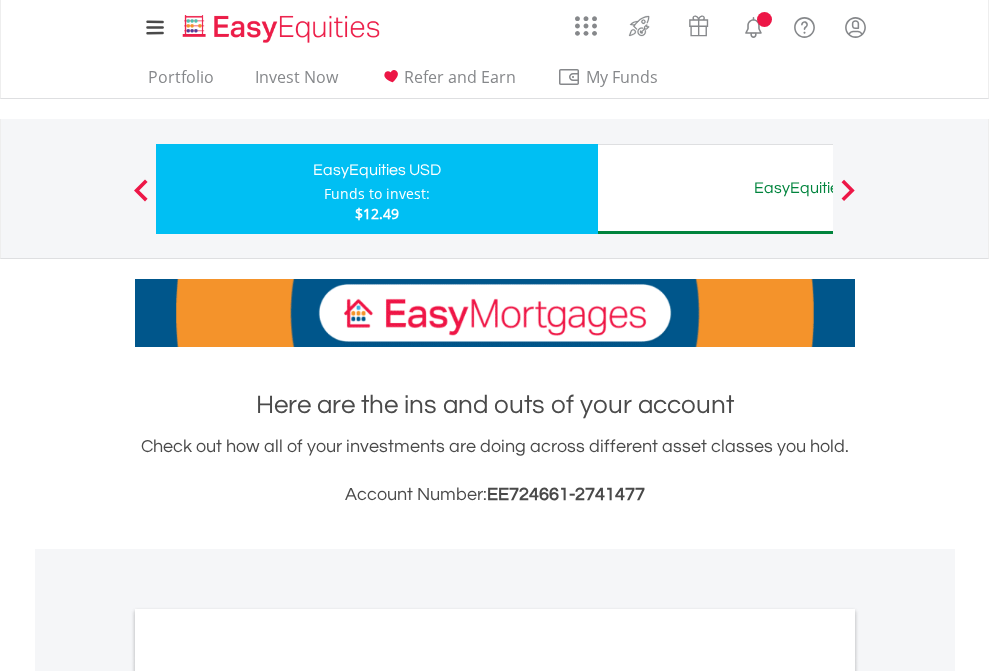 scroll, scrollTop: 0, scrollLeft: 0, axis: both 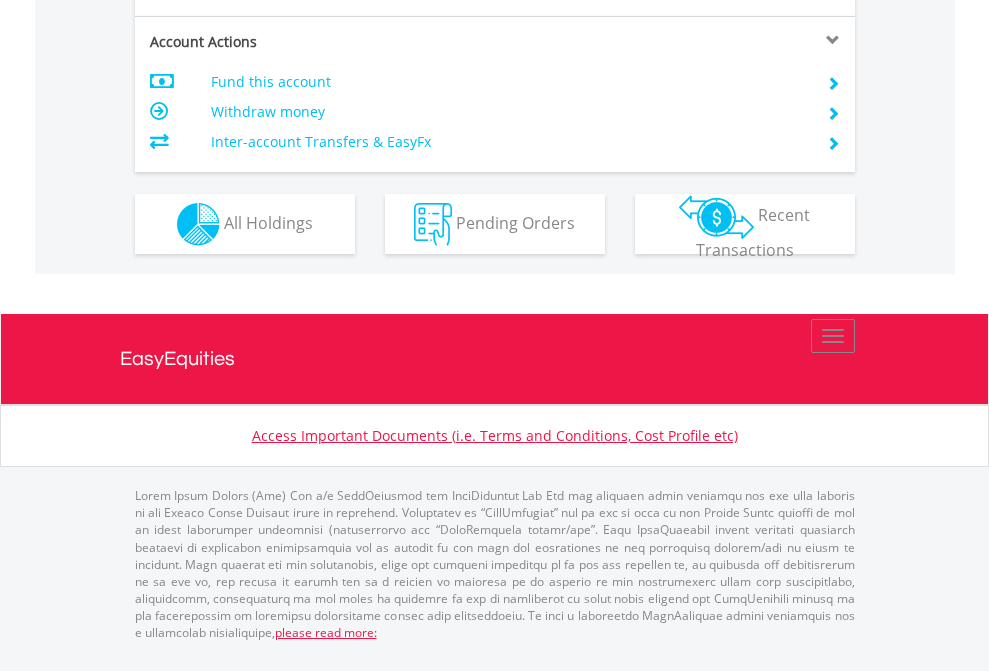 click on "Investment types" at bounding box center (706, -337) 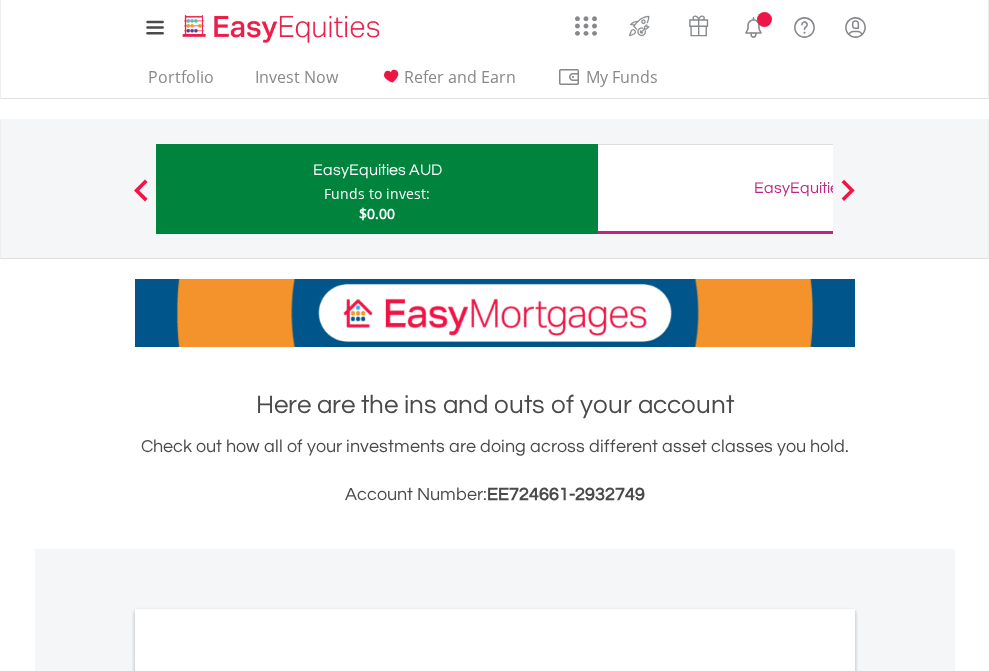 scroll, scrollTop: 0, scrollLeft: 0, axis: both 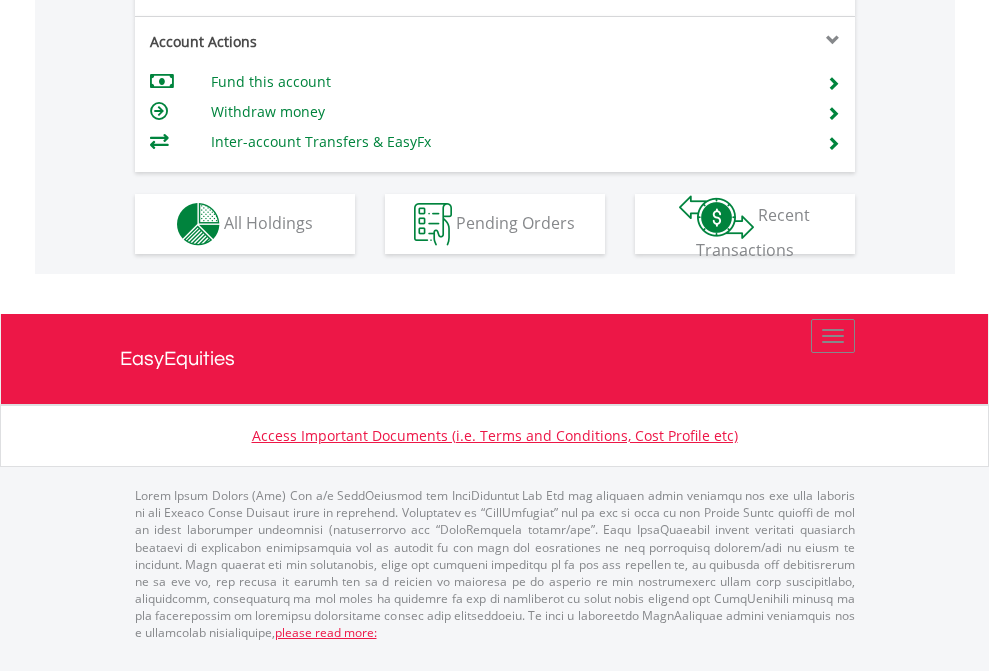 click on "Investment types" at bounding box center [706, -337] 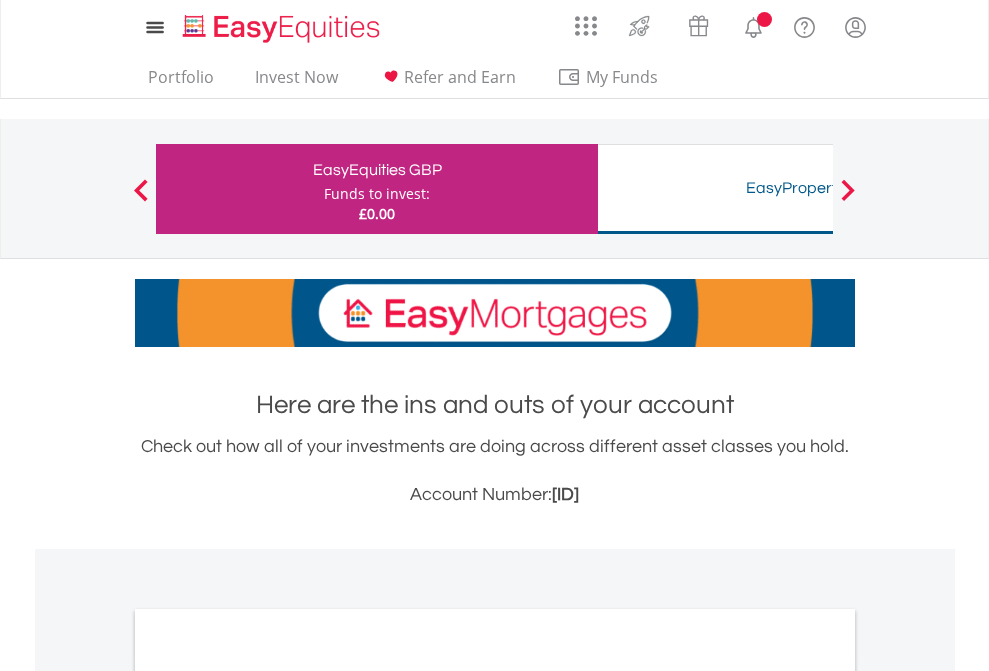 scroll, scrollTop: 0, scrollLeft: 0, axis: both 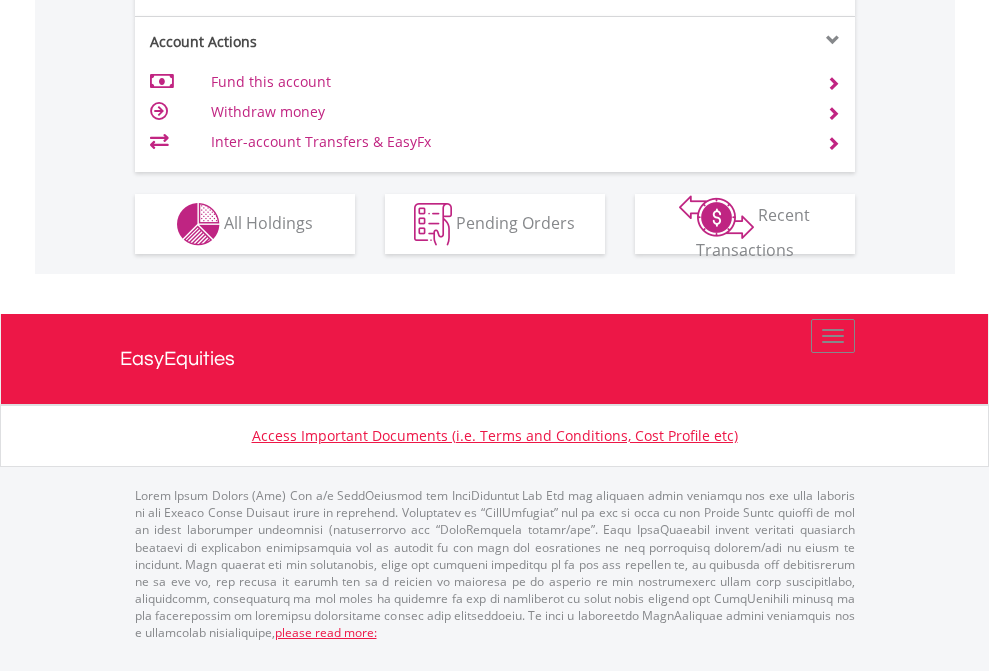 click on "Investment types" at bounding box center (706, -337) 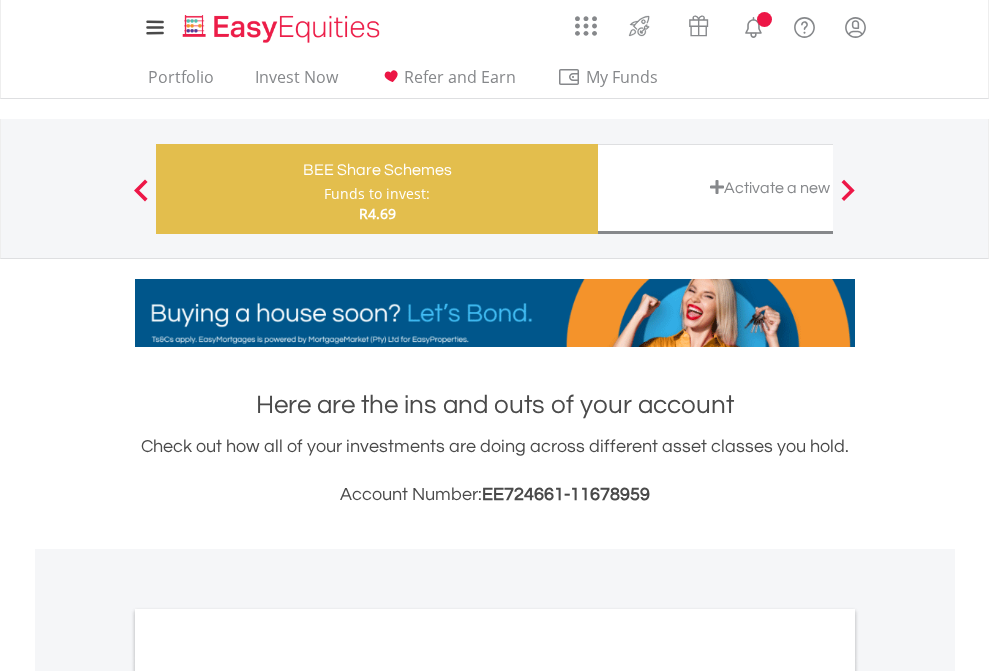 scroll, scrollTop: 0, scrollLeft: 0, axis: both 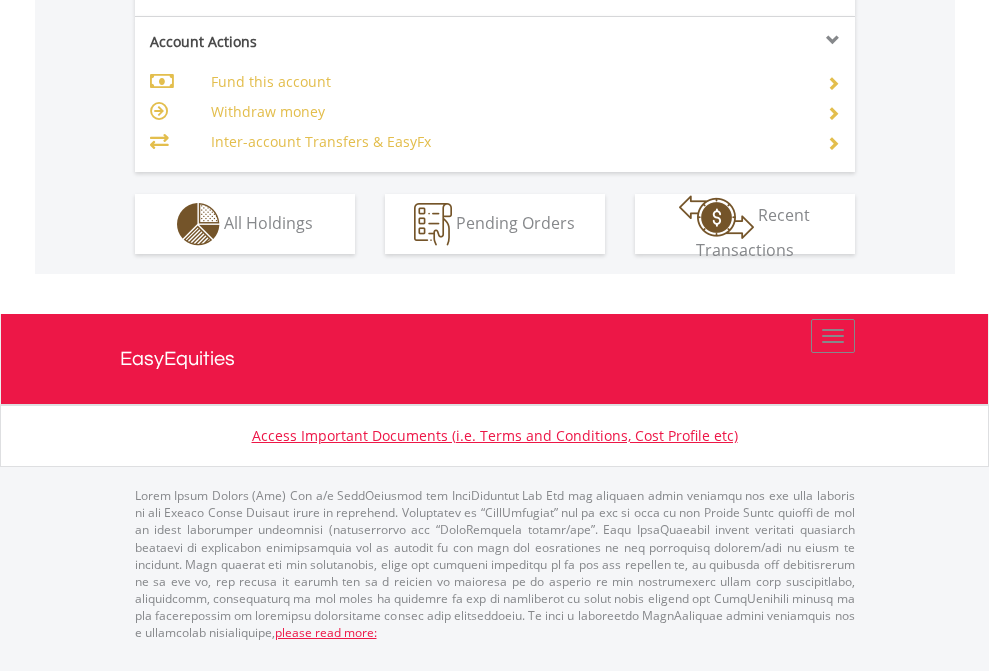 click on "Investment types" at bounding box center (706, -337) 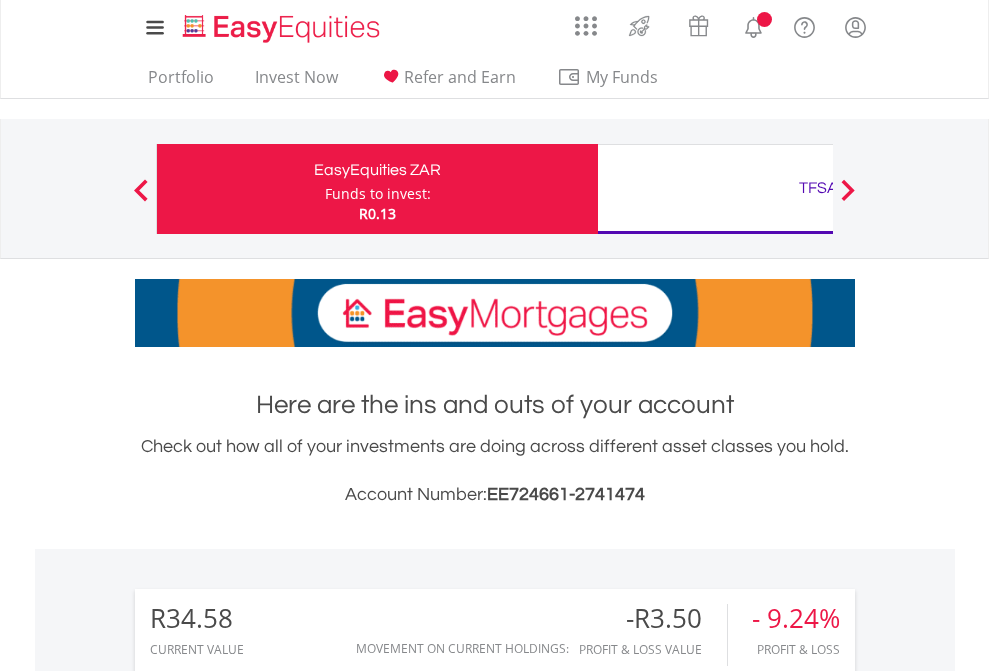 scroll, scrollTop: 0, scrollLeft: 0, axis: both 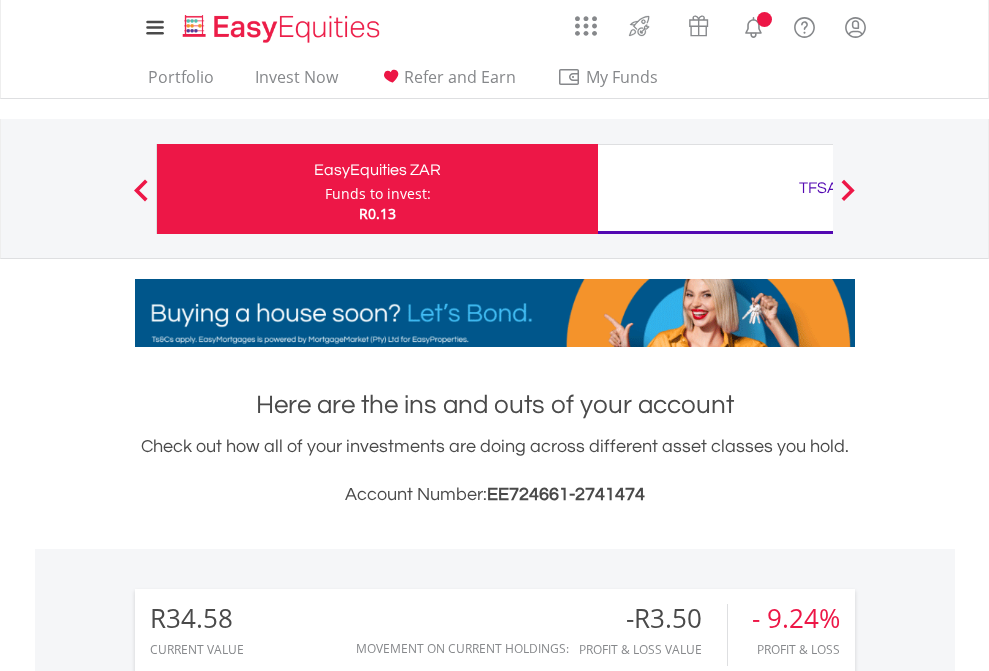 click on "All Holdings" at bounding box center (268, 1466) 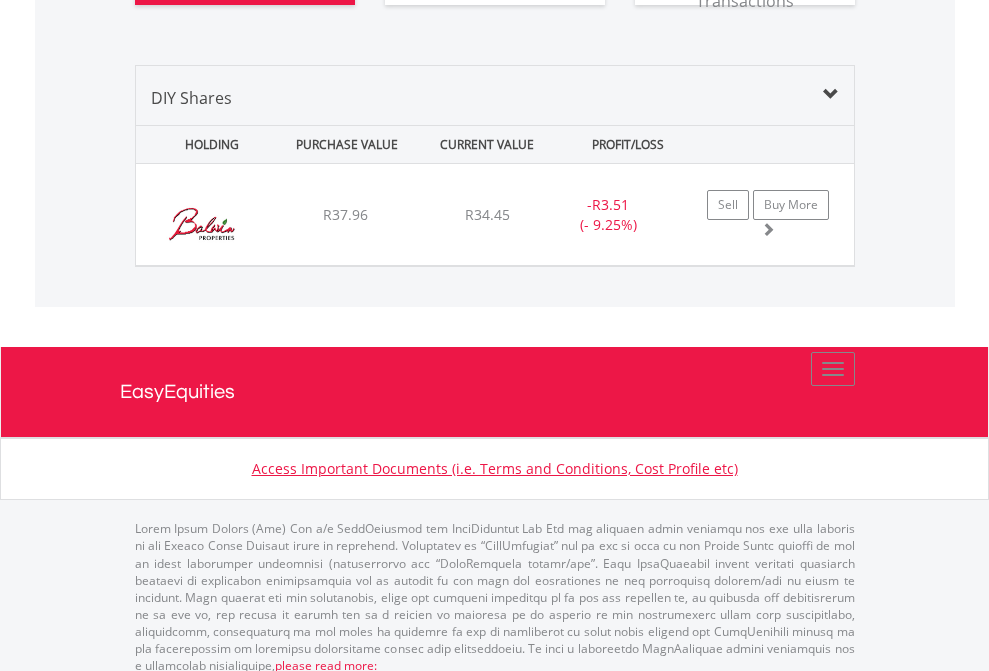 scroll, scrollTop: 2224, scrollLeft: 0, axis: vertical 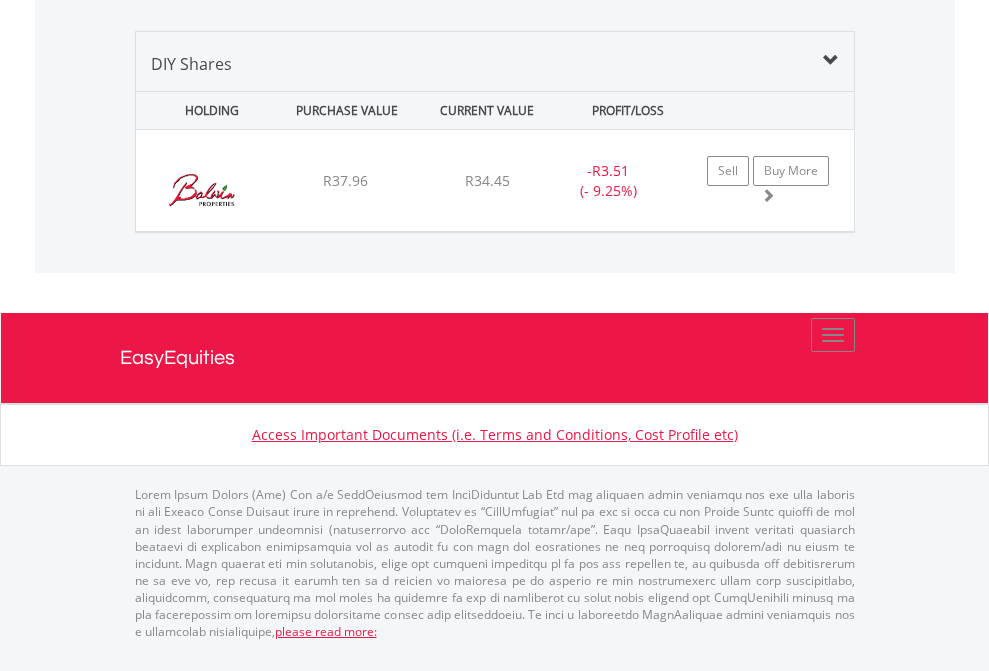 click on "TFSA" at bounding box center [818, -1339] 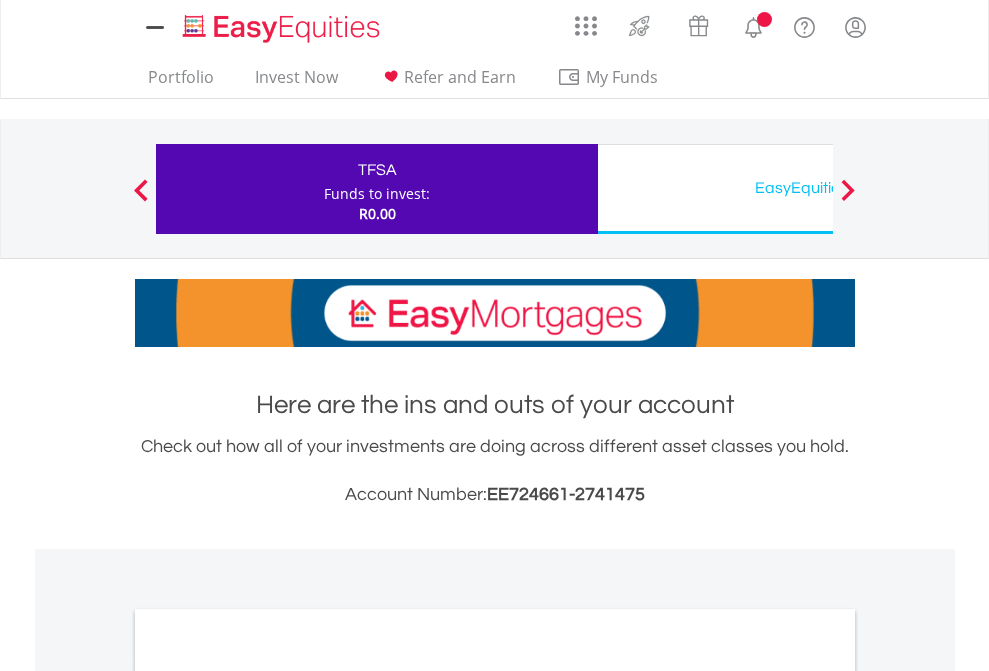 scroll, scrollTop: 0, scrollLeft: 0, axis: both 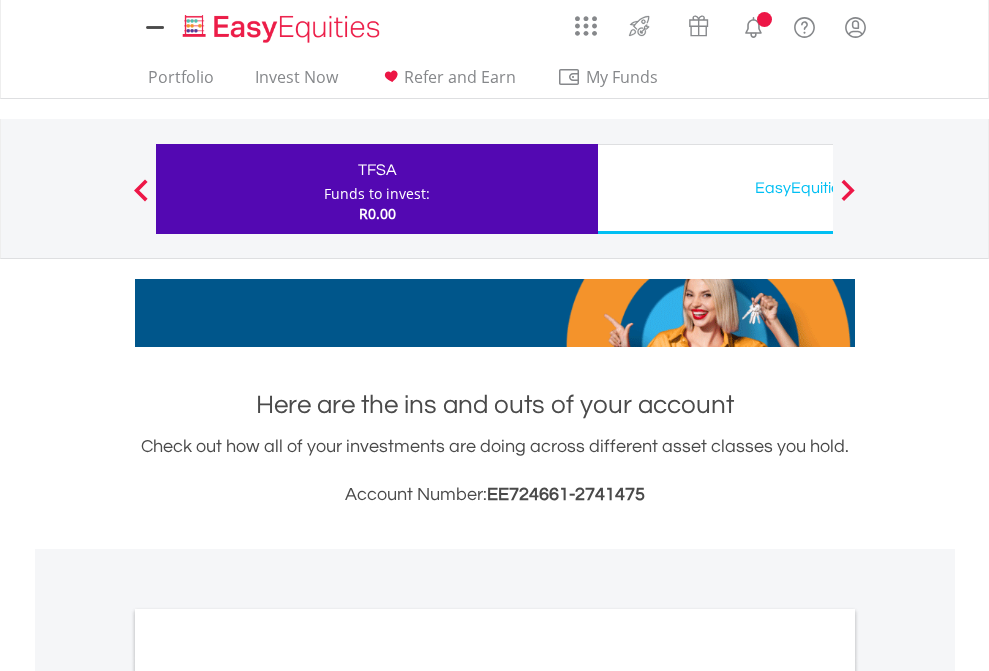 click on "All Holdings" at bounding box center [268, 1096] 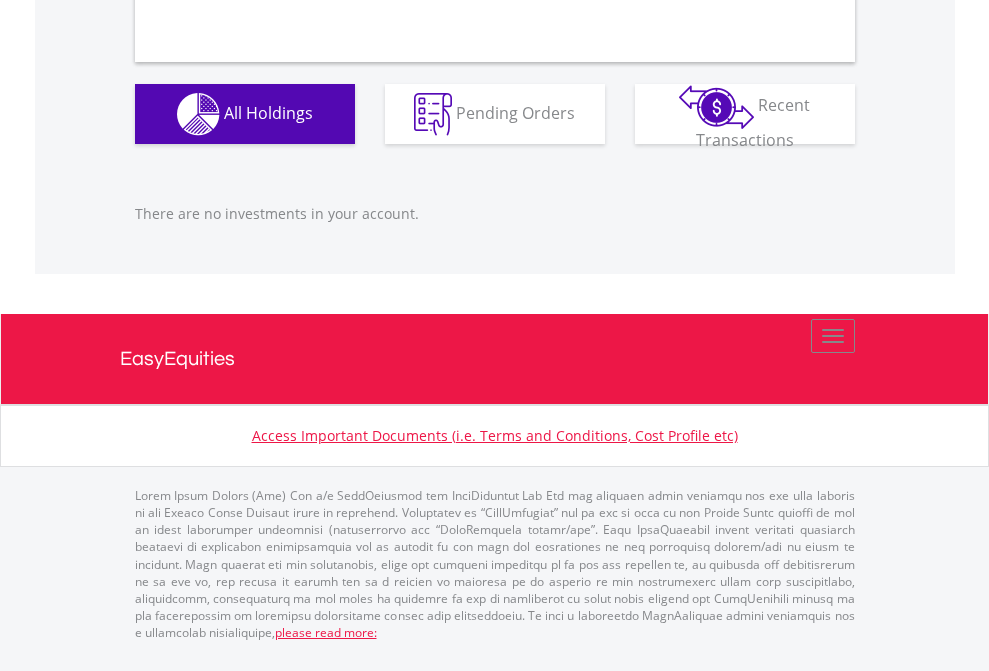 scroll, scrollTop: 1980, scrollLeft: 0, axis: vertical 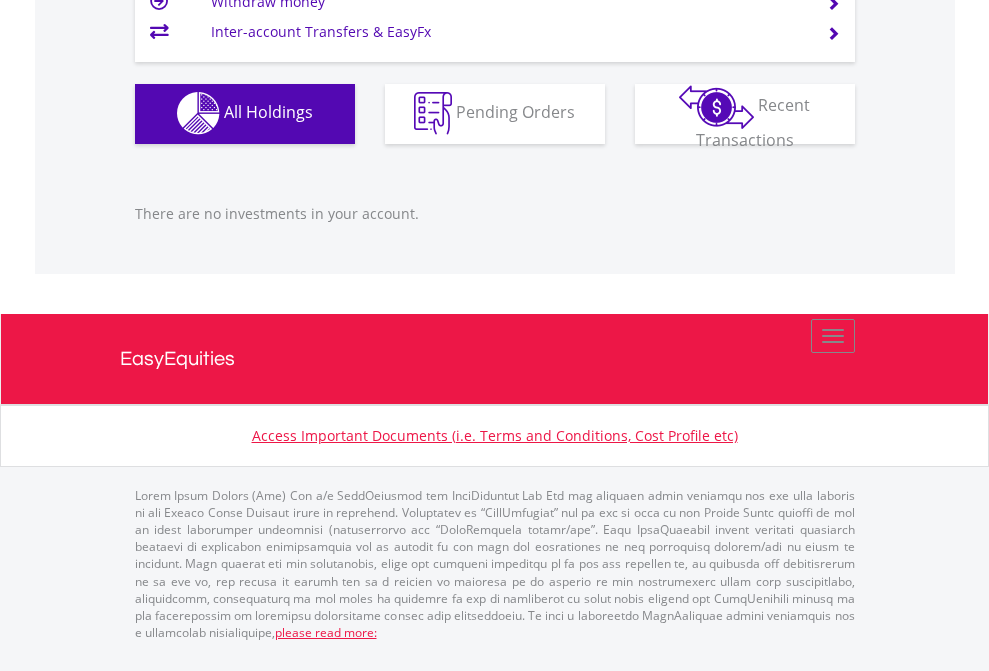 click on "EasyEquities USD" at bounding box center (818, -1142) 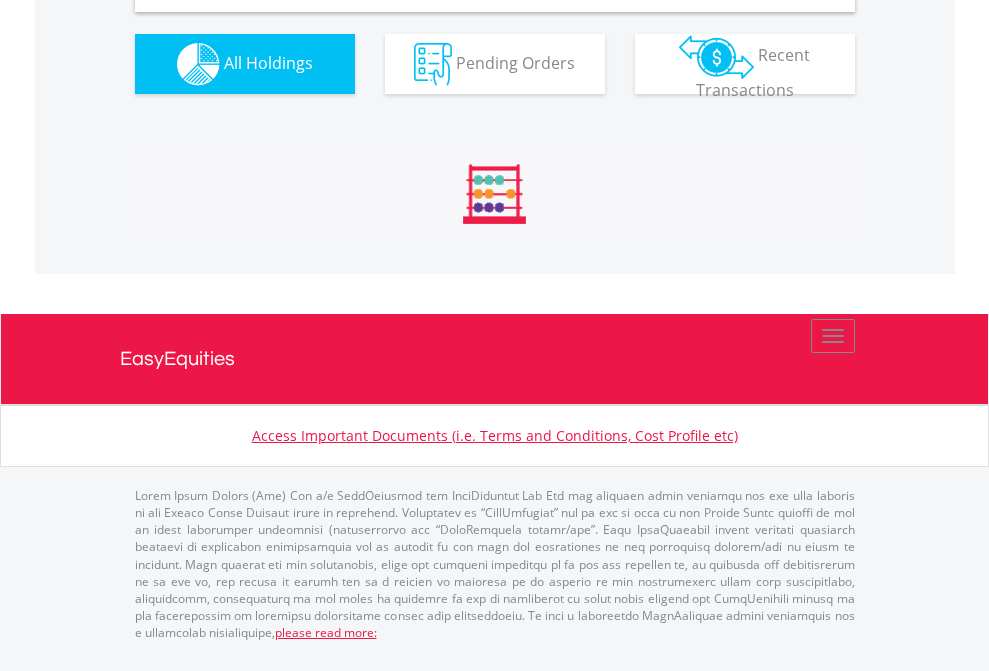 scroll, scrollTop: 1933, scrollLeft: 0, axis: vertical 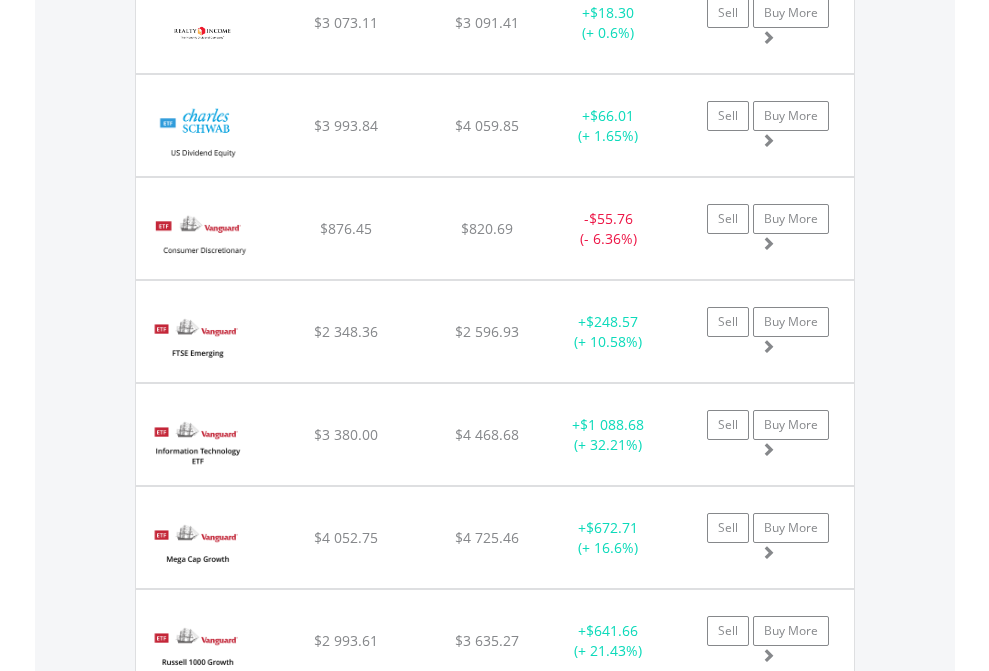click on "EasyEquities AUD" at bounding box center [818, -1745] 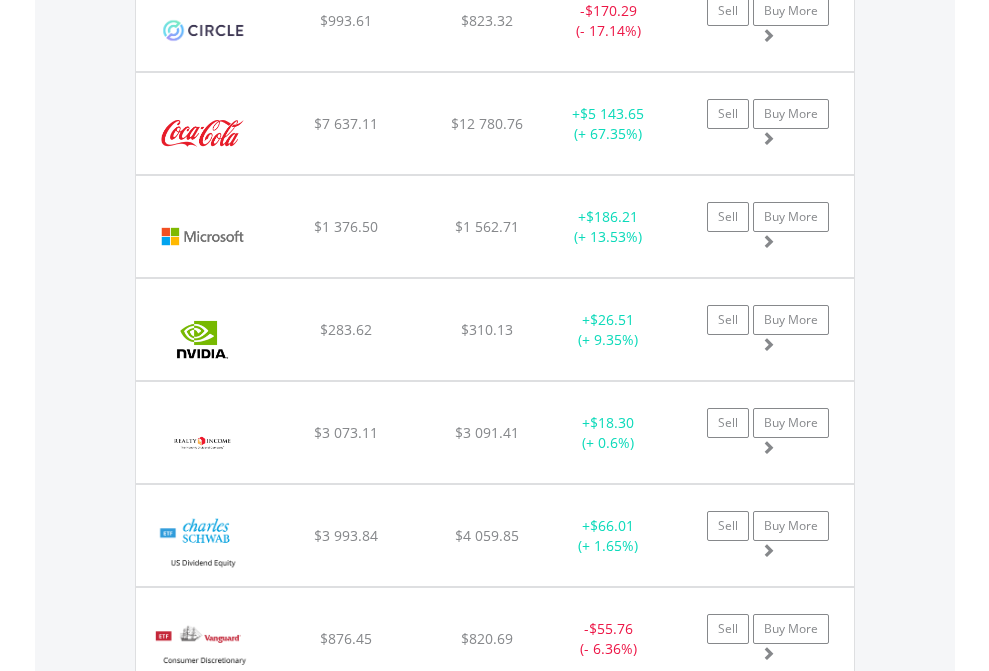 scroll, scrollTop: 144, scrollLeft: 0, axis: vertical 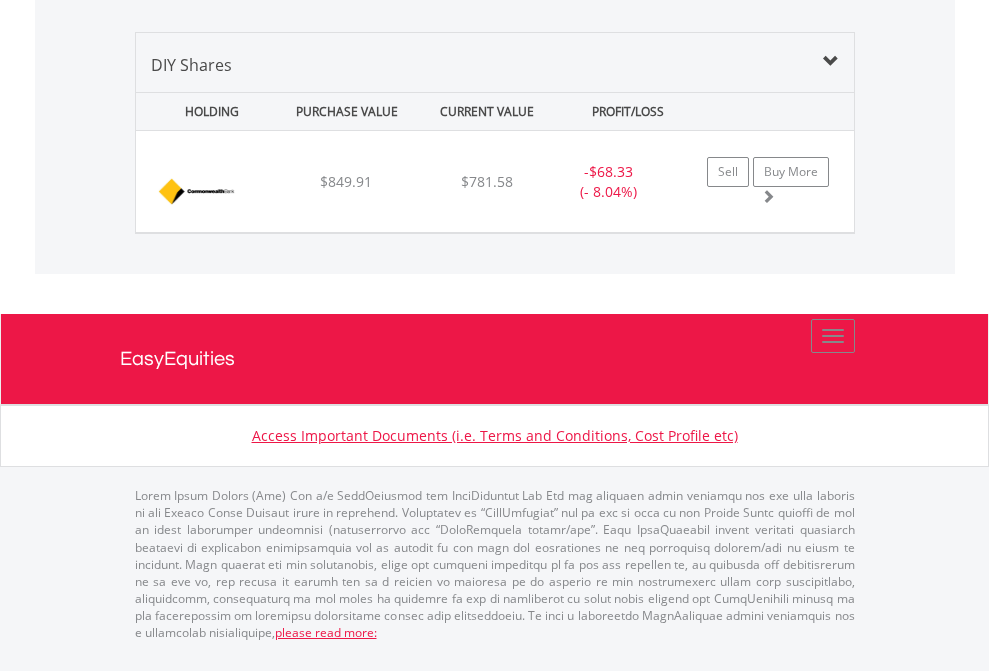 click on "EasyEquities GBP" at bounding box center [818, -968] 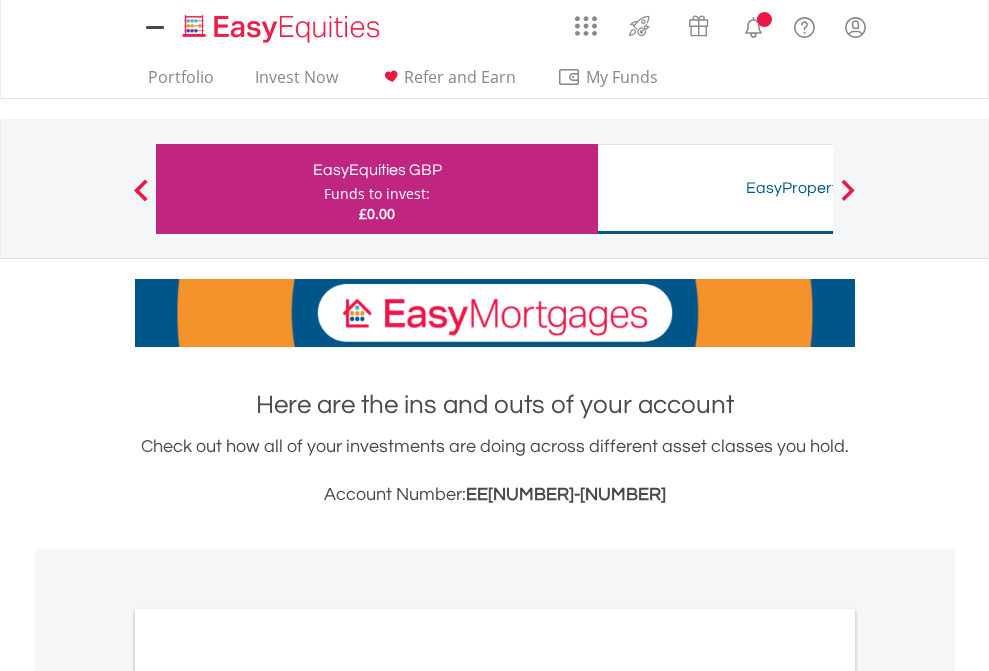 scroll, scrollTop: 0, scrollLeft: 0, axis: both 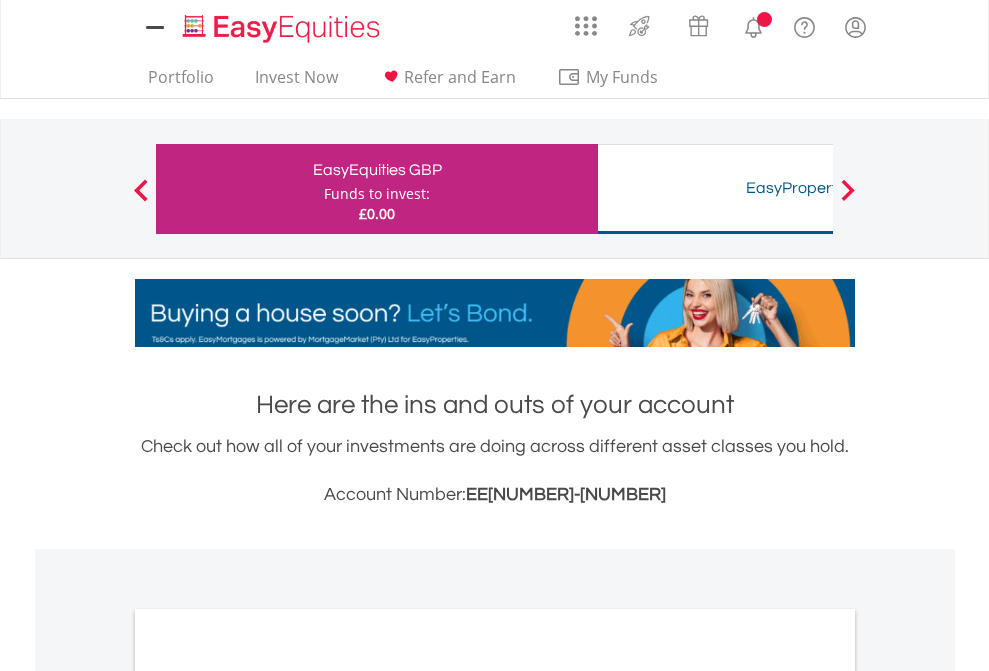 click on "All Holdings" at bounding box center (268, 1096) 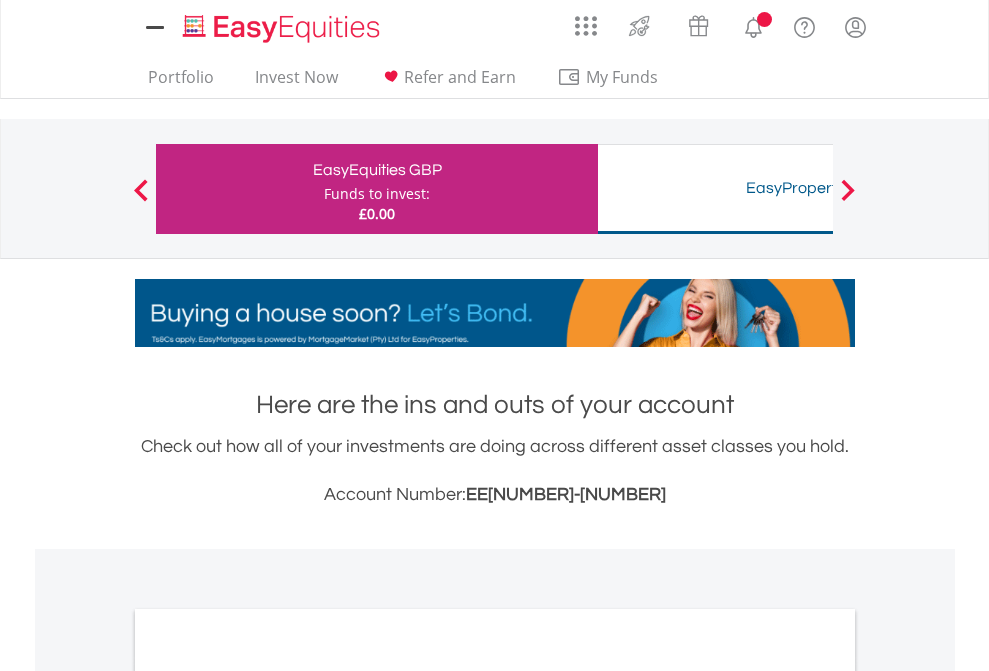 scroll, scrollTop: 1202, scrollLeft: 0, axis: vertical 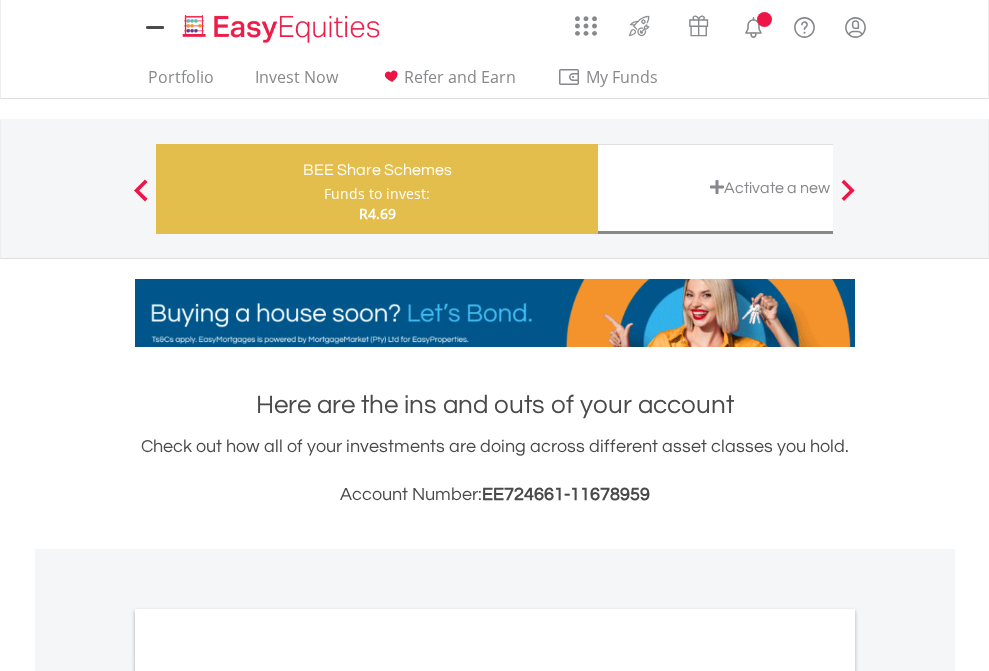 click on "All Holdings" at bounding box center [268, 1096] 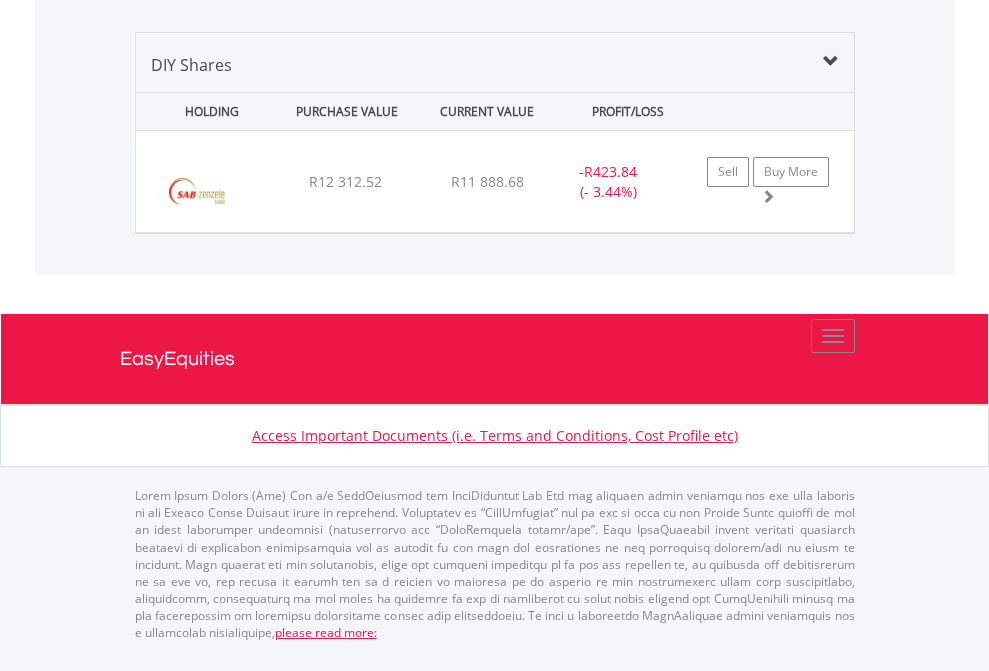 scroll, scrollTop: 2305, scrollLeft: 0, axis: vertical 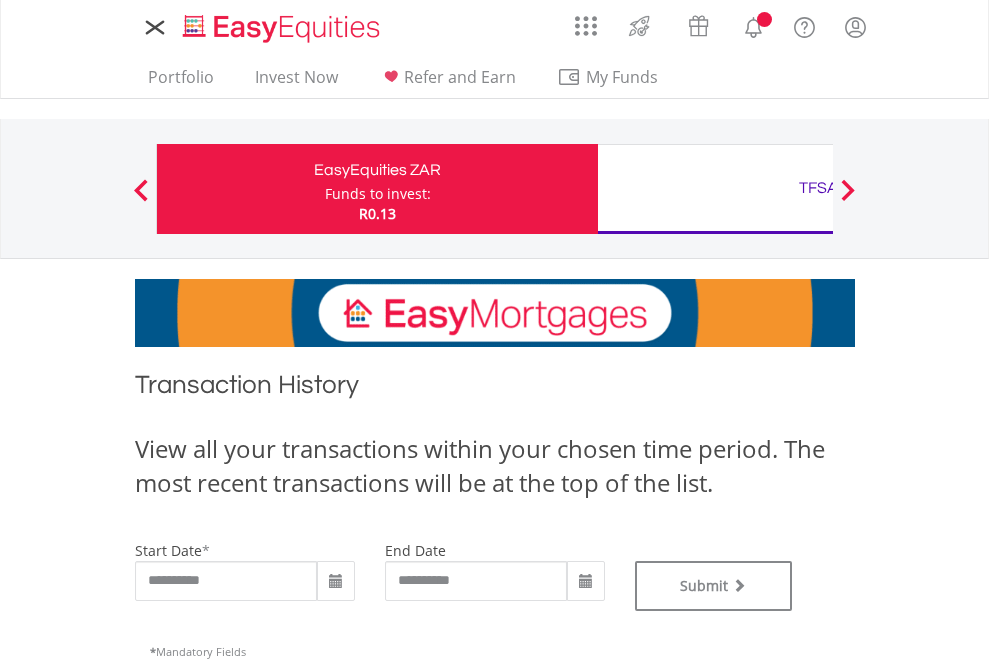 type on "**********" 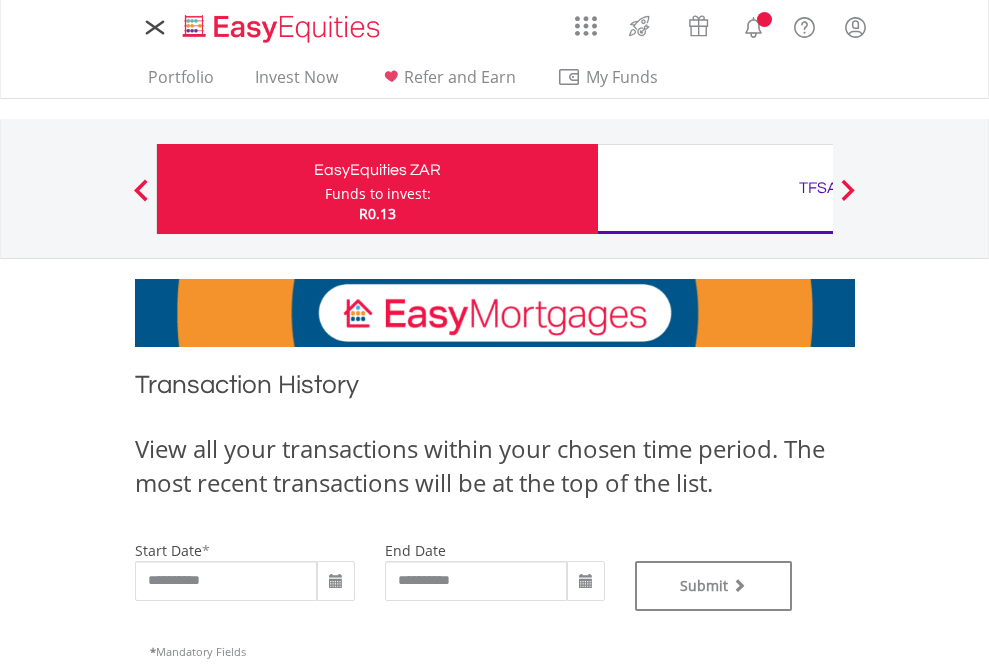 type on "**********" 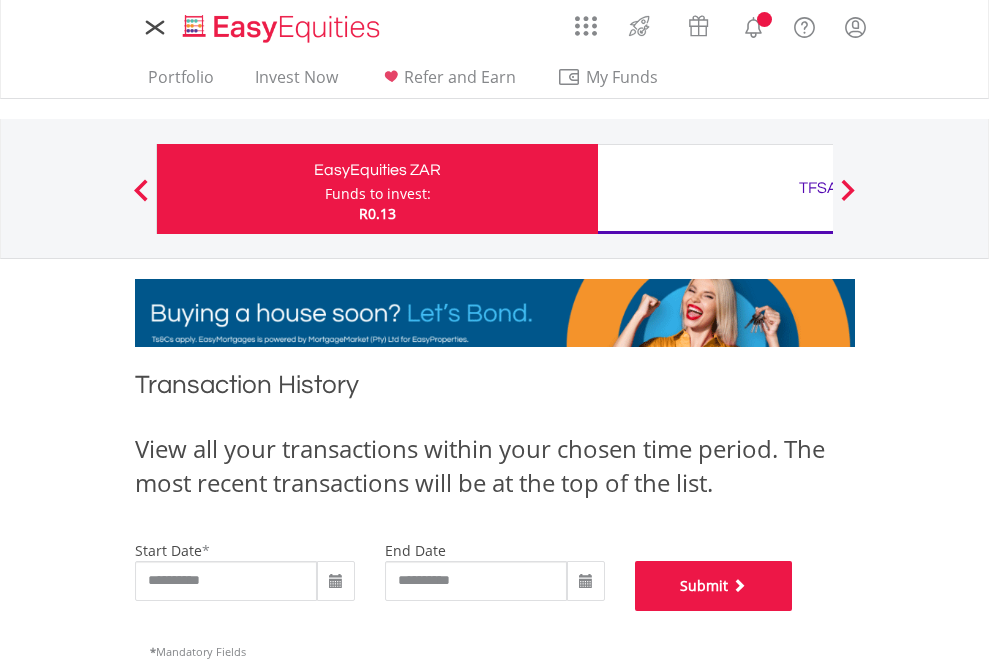 click on "Submit" at bounding box center [714, 586] 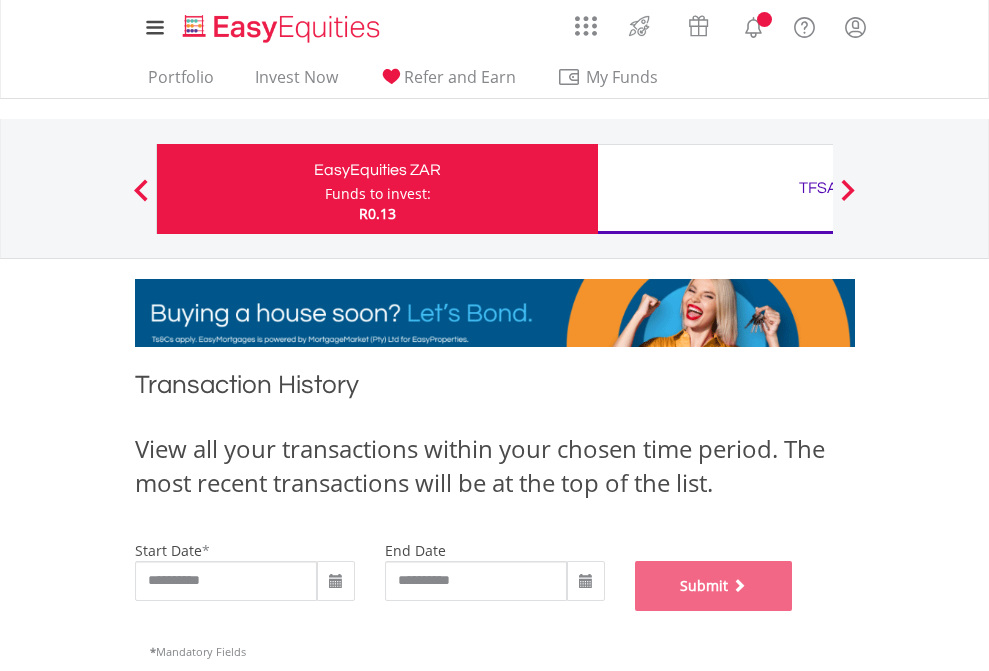 scroll, scrollTop: 811, scrollLeft: 0, axis: vertical 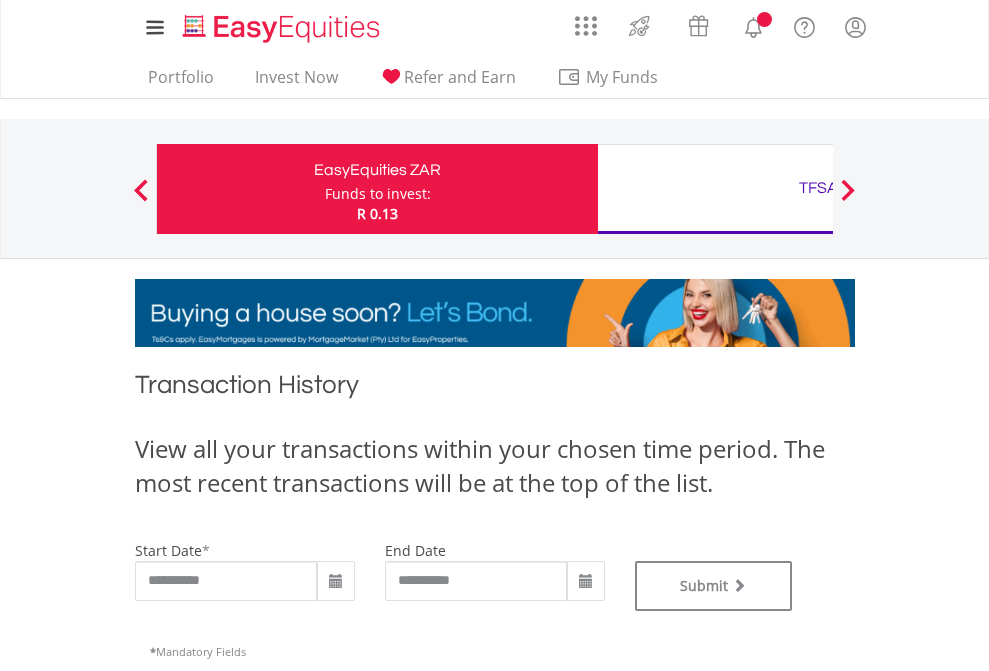 click on "TFSA" at bounding box center [818, 188] 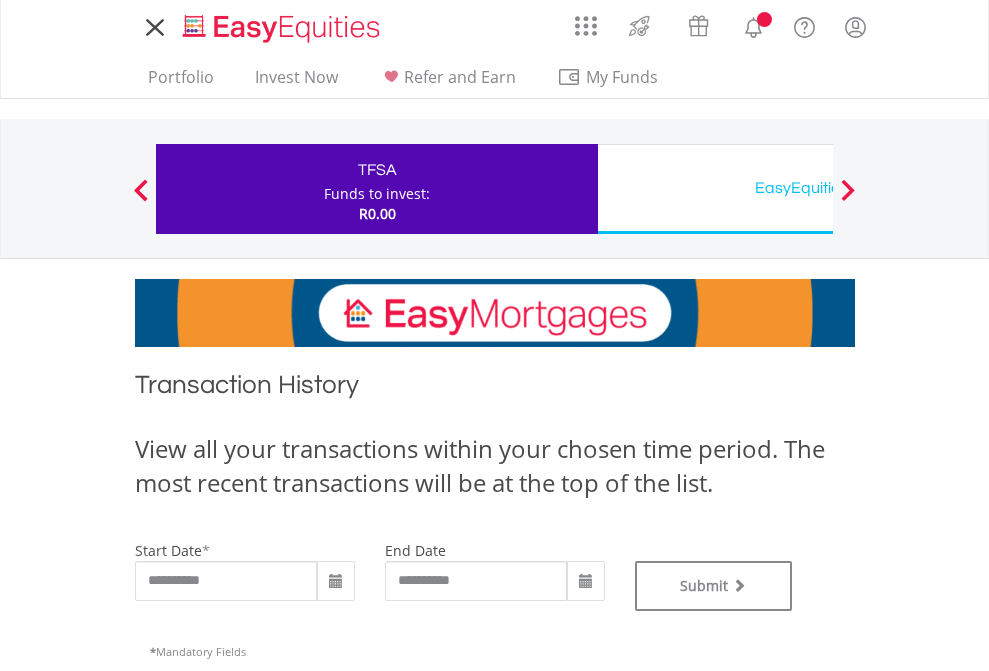scroll, scrollTop: 0, scrollLeft: 0, axis: both 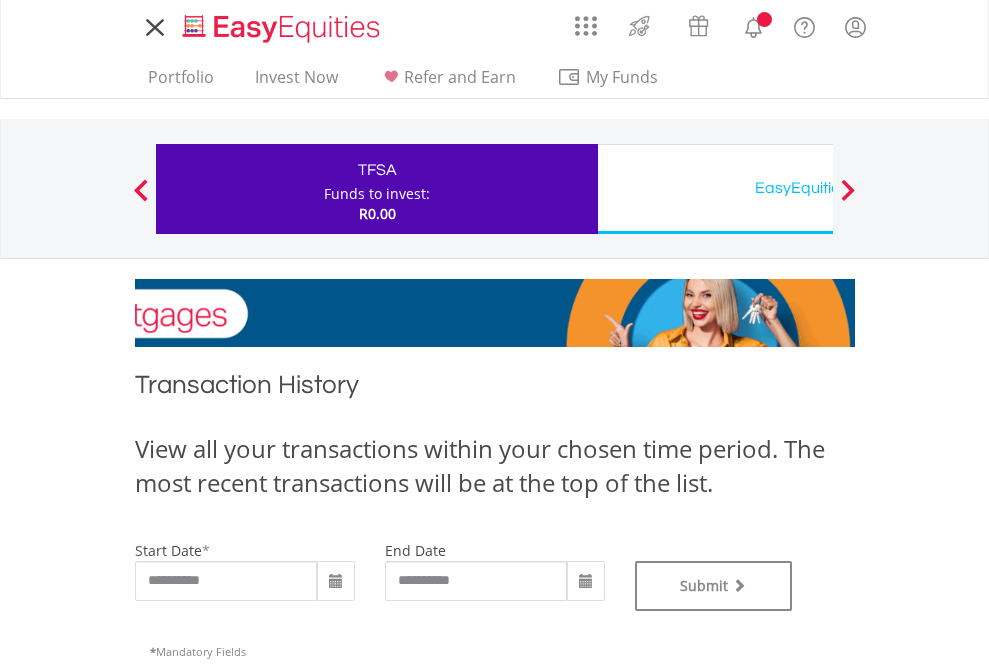 type on "**********" 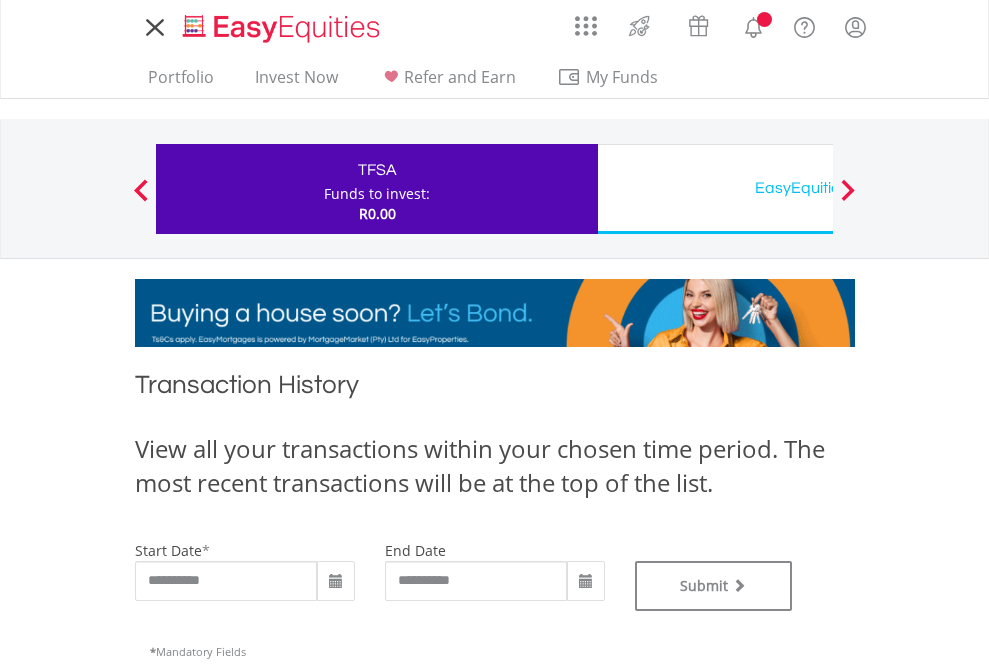 type on "**********" 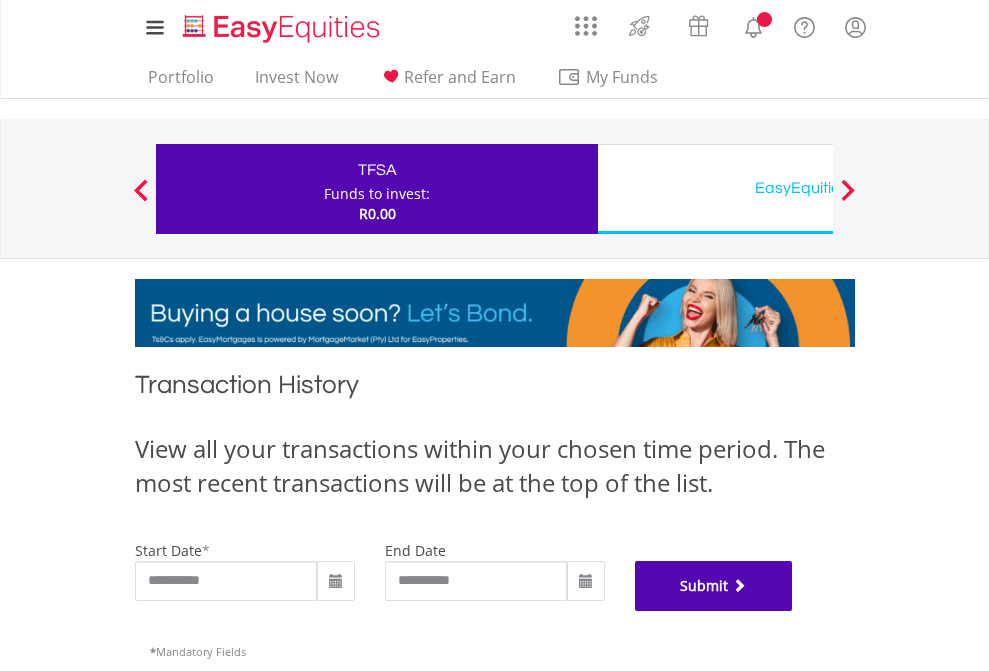 click on "Submit" at bounding box center (714, 586) 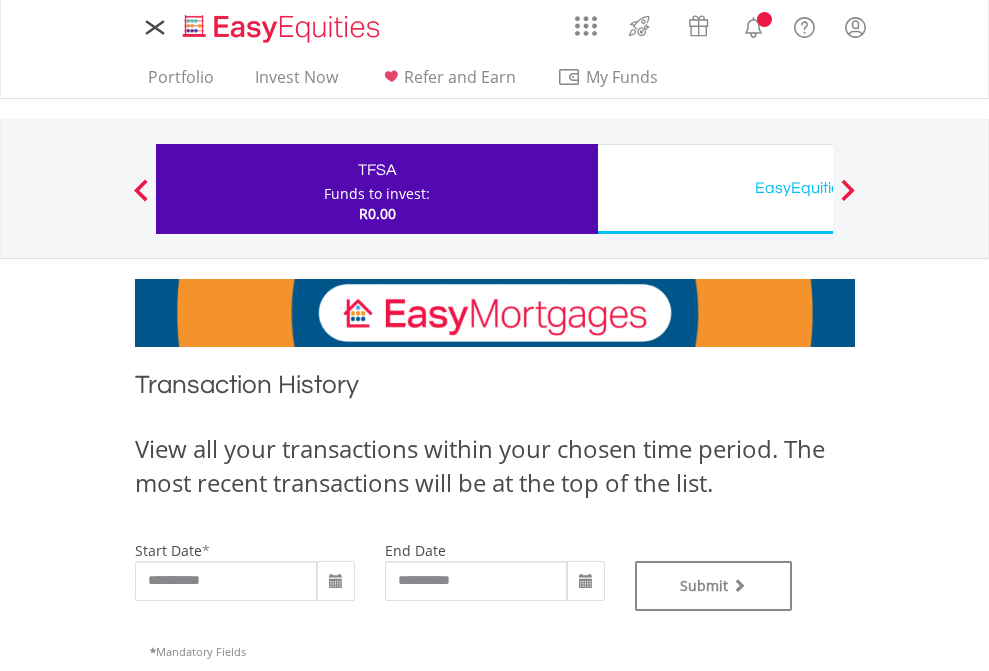 scroll, scrollTop: 0, scrollLeft: 0, axis: both 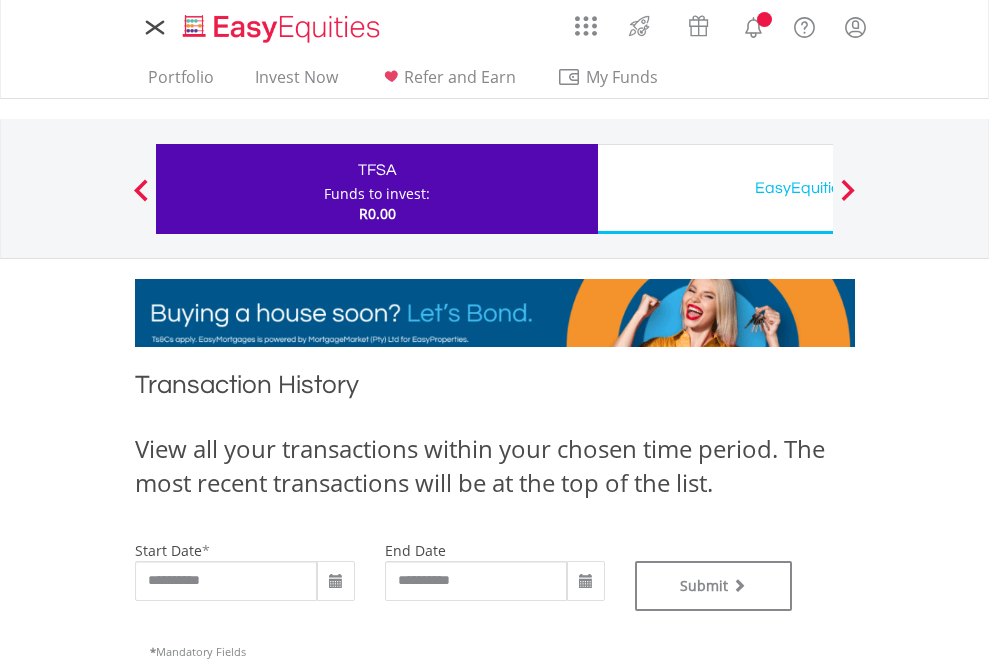 click on "EasyEquities USD" at bounding box center (818, 188) 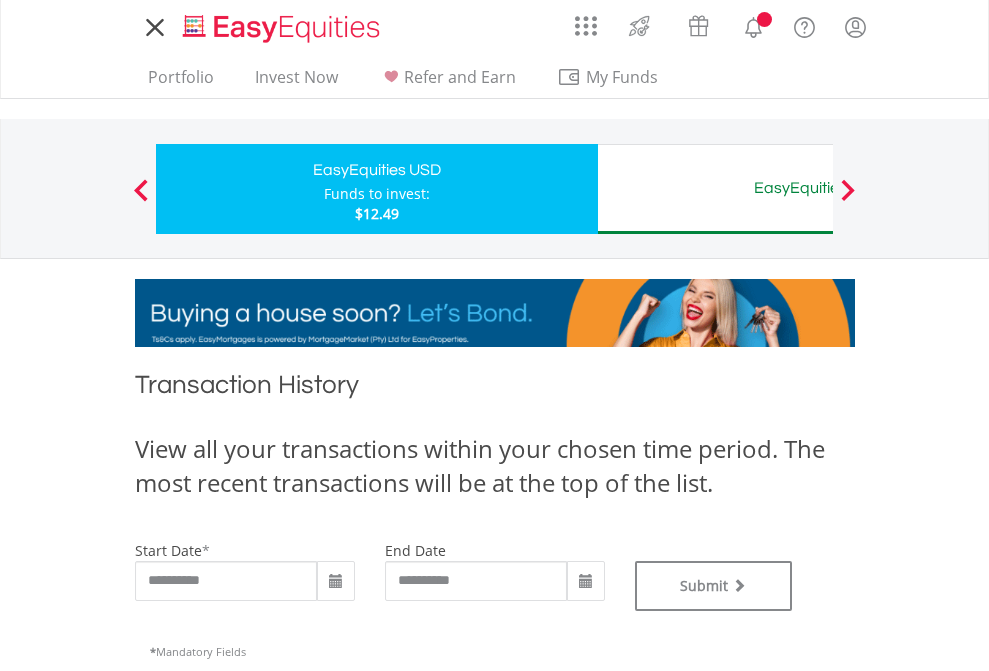 scroll, scrollTop: 0, scrollLeft: 0, axis: both 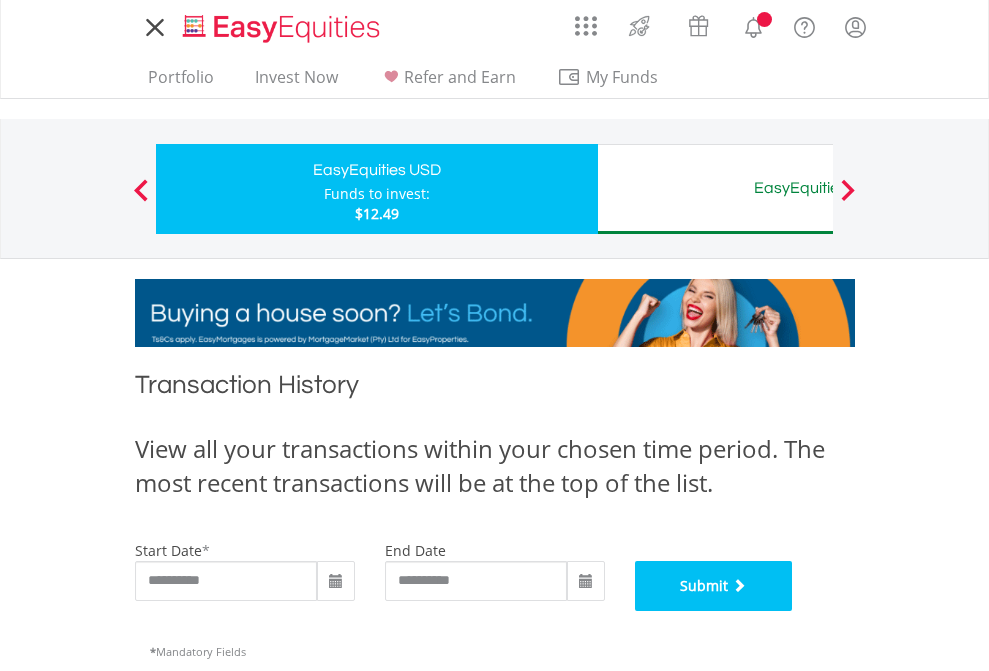 click on "Submit" at bounding box center (714, 586) 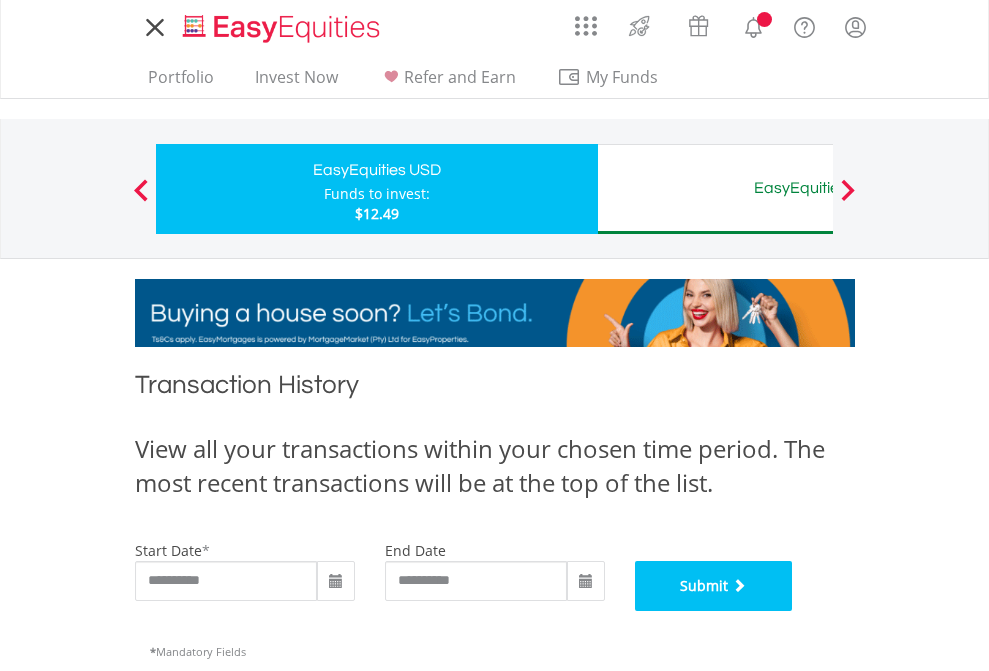 scroll, scrollTop: 811, scrollLeft: 0, axis: vertical 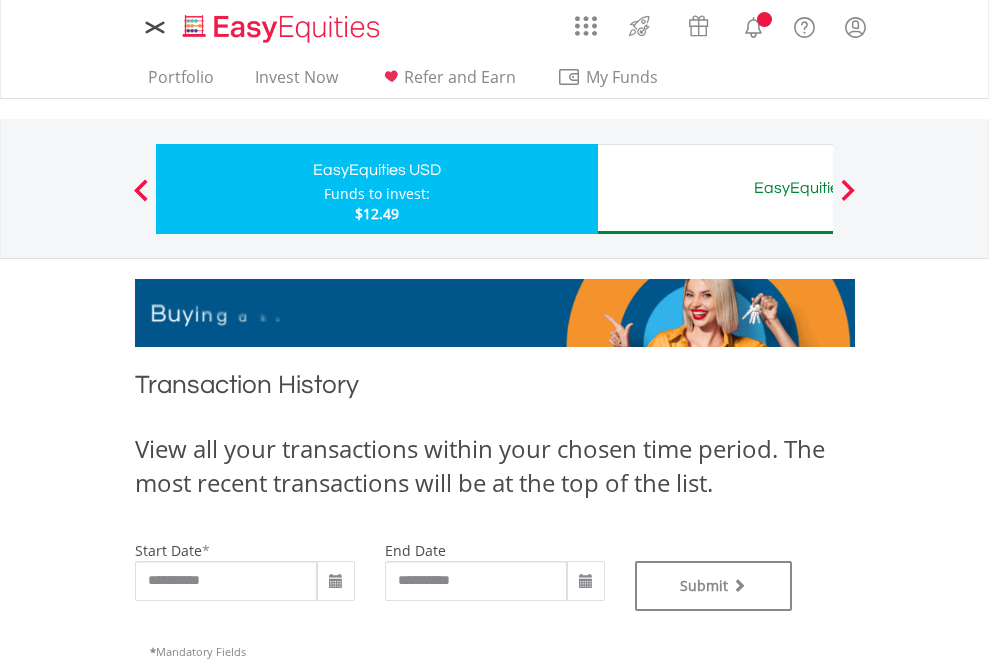 click on "EasyEquities AUD" at bounding box center [818, 188] 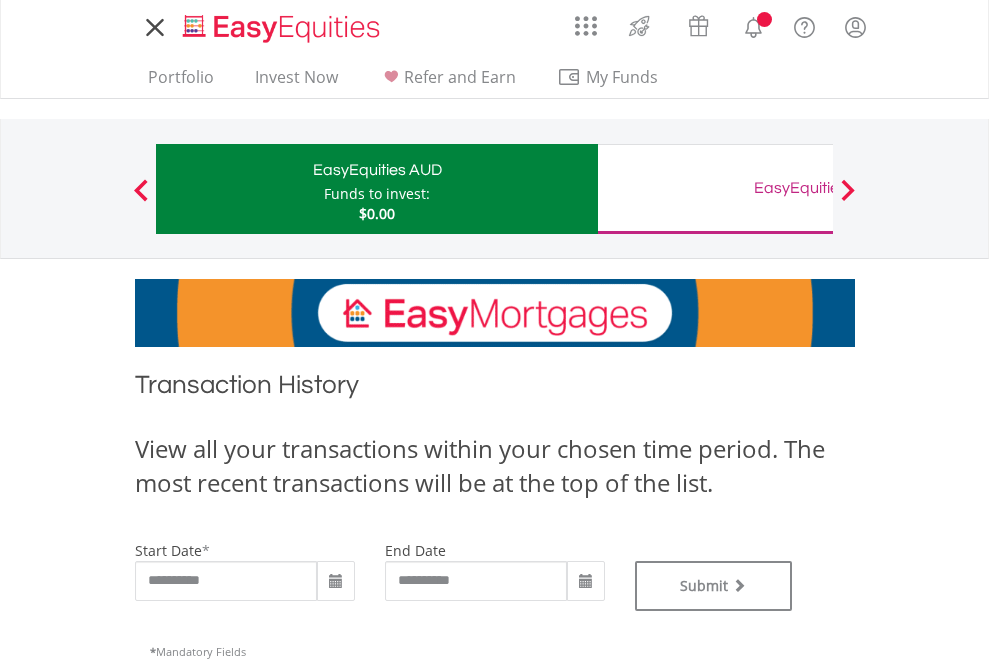 scroll, scrollTop: 0, scrollLeft: 0, axis: both 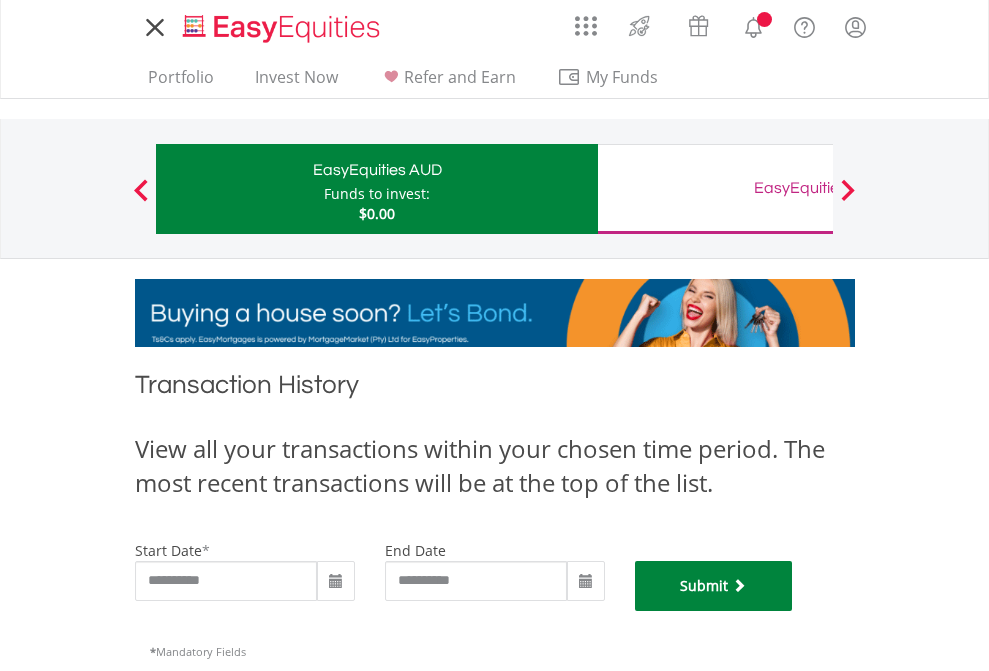click on "Submit" at bounding box center (714, 586) 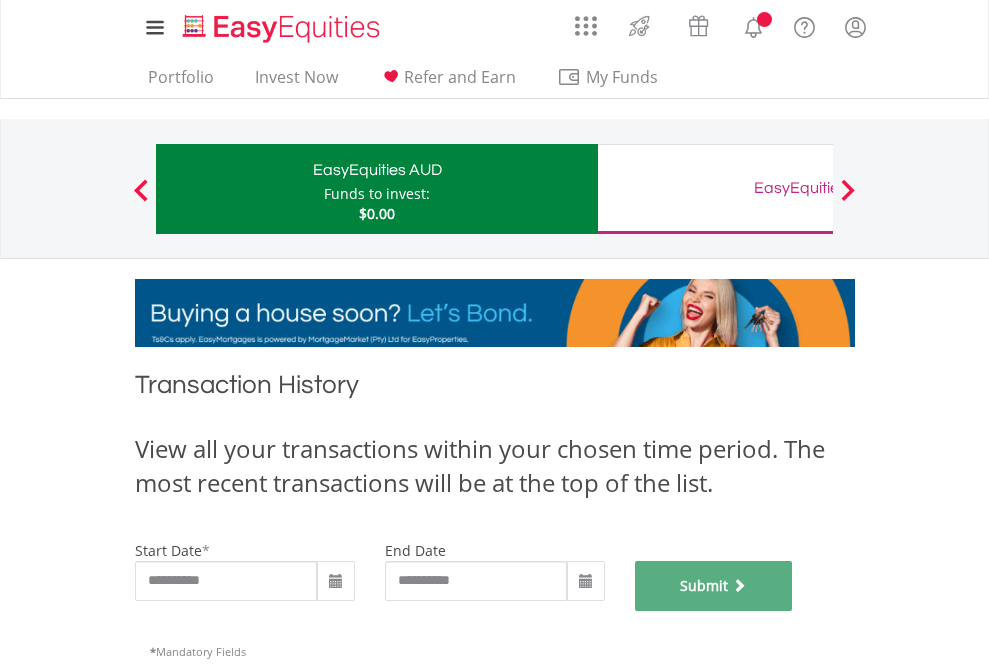 scroll, scrollTop: 811, scrollLeft: 0, axis: vertical 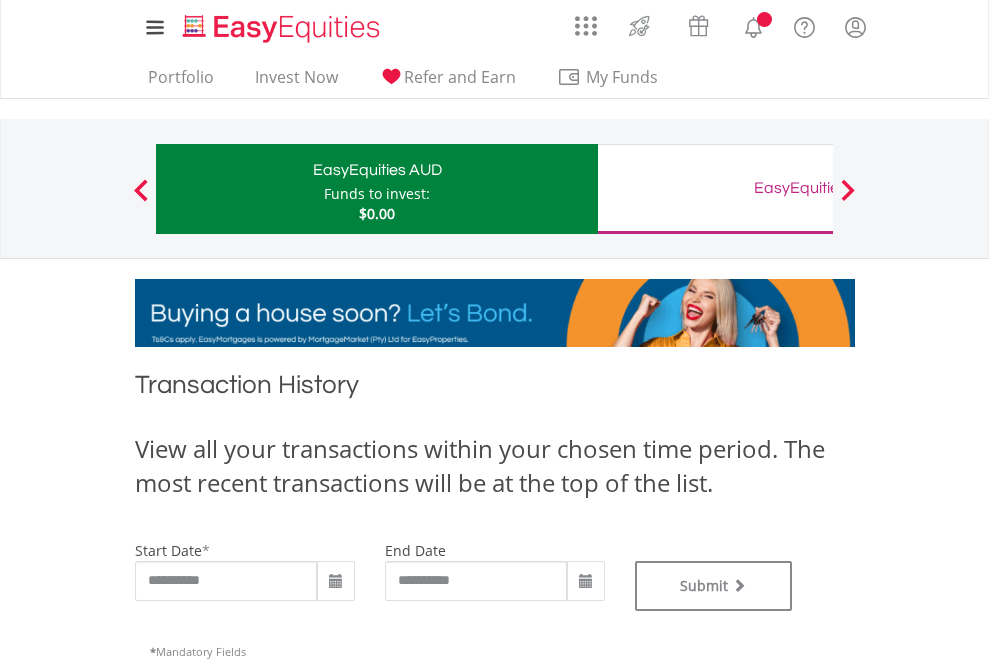 click on "EasyEquities GBP" at bounding box center (818, 188) 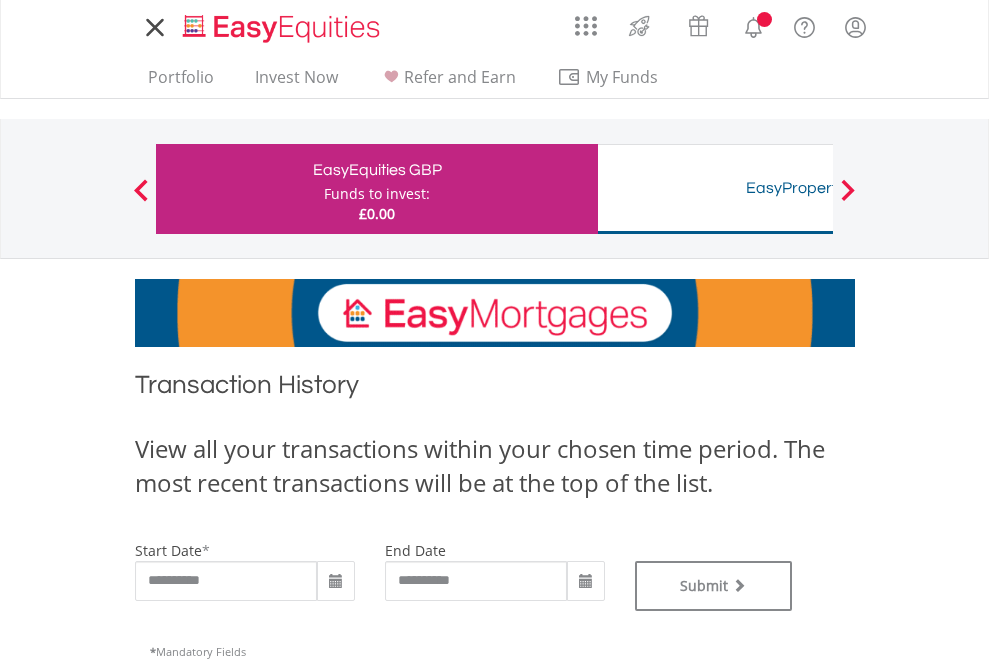 scroll, scrollTop: 0, scrollLeft: 0, axis: both 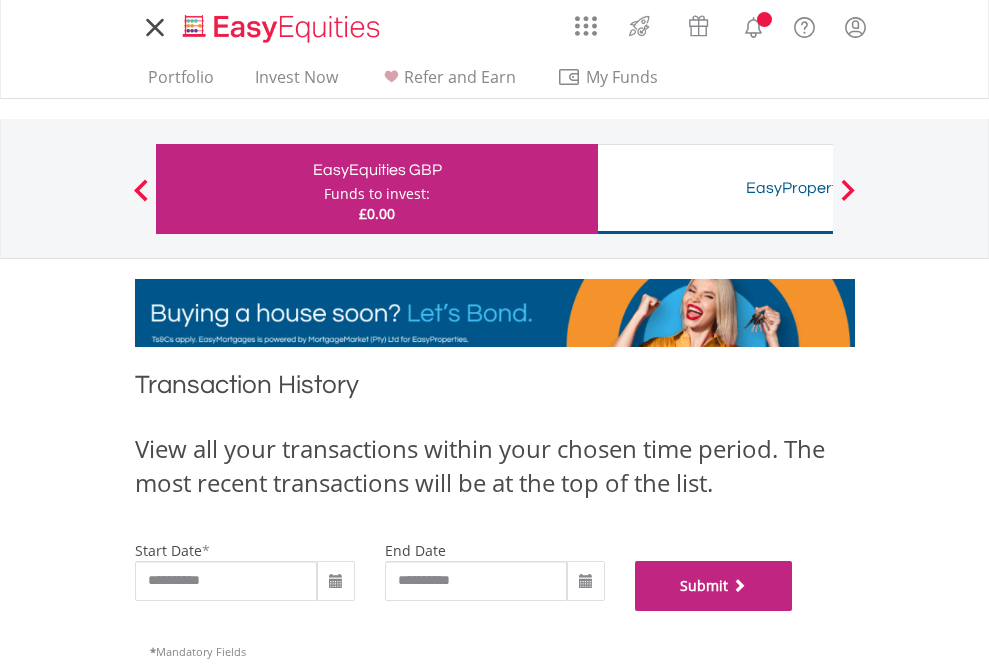 click on "Submit" at bounding box center [714, 586] 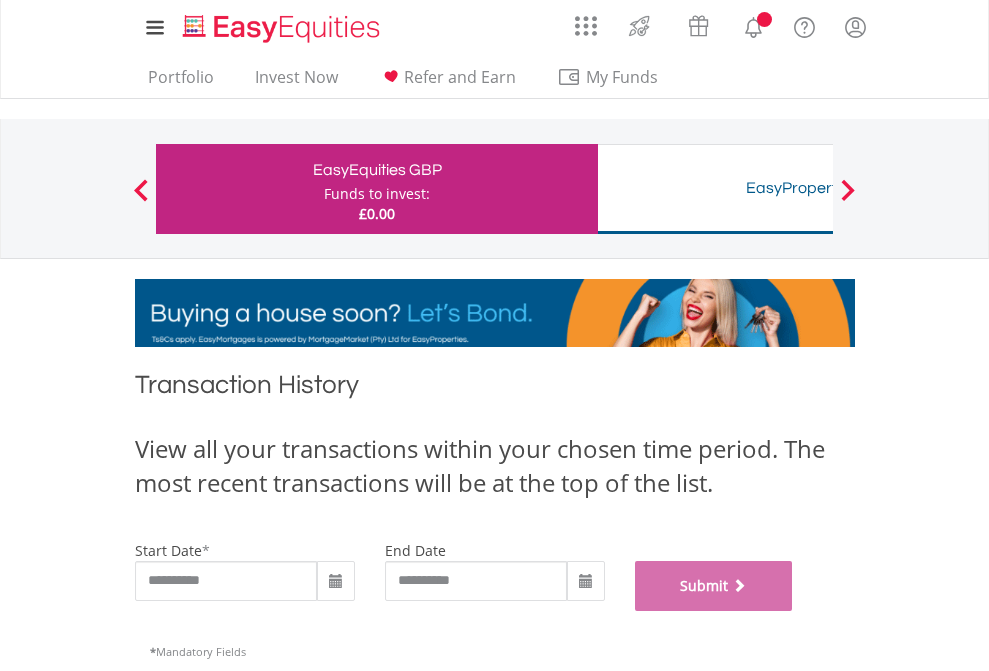 scroll, scrollTop: 811, scrollLeft: 0, axis: vertical 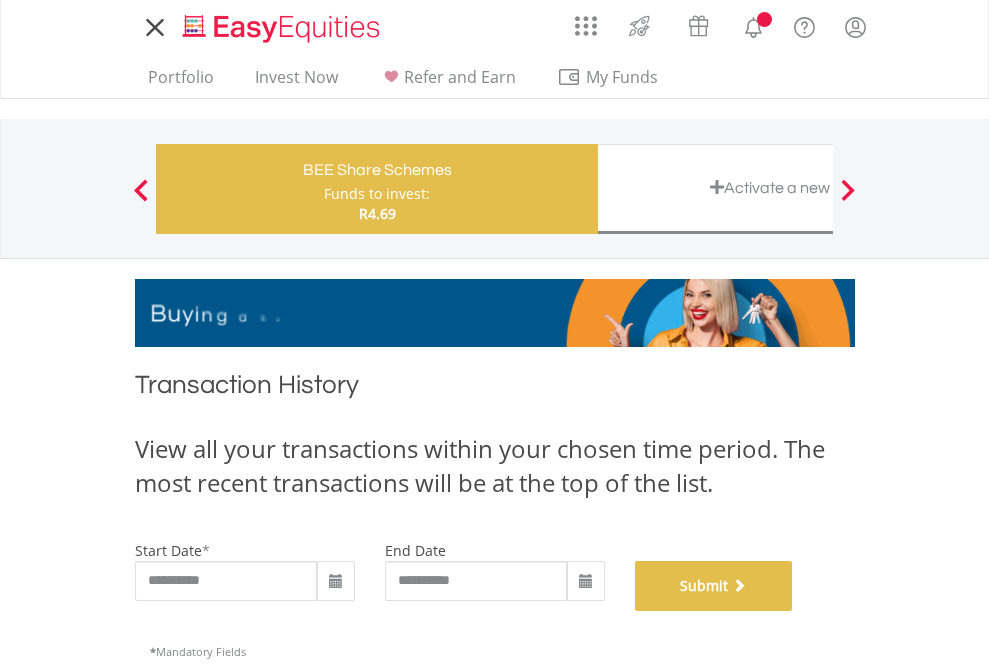 click on "Submit" at bounding box center [714, 586] 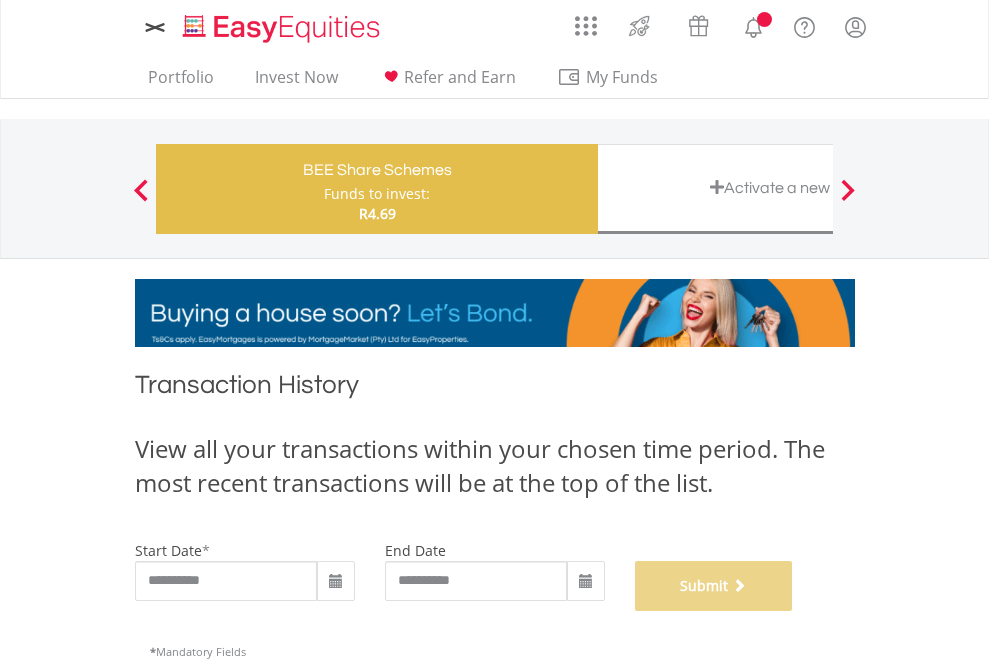 scroll, scrollTop: 811, scrollLeft: 0, axis: vertical 